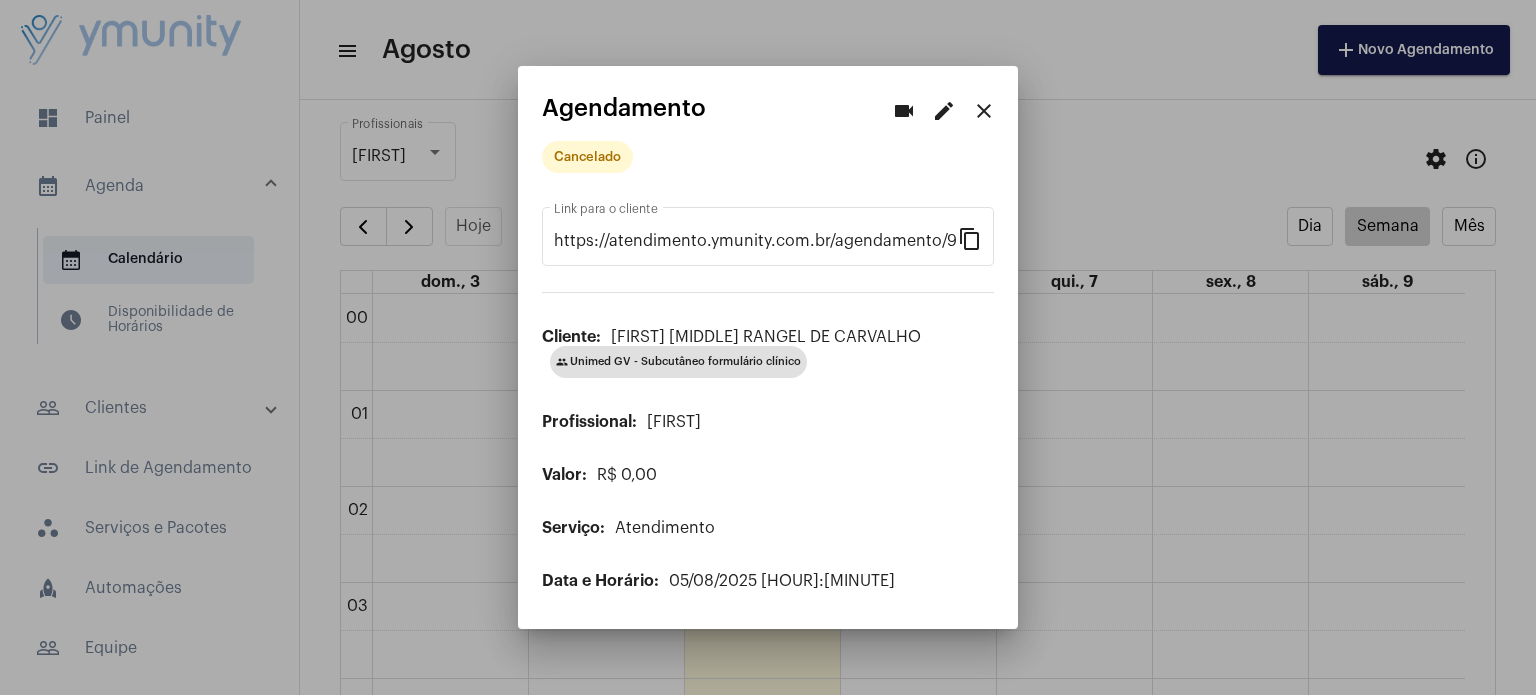 scroll, scrollTop: 0, scrollLeft: 0, axis: both 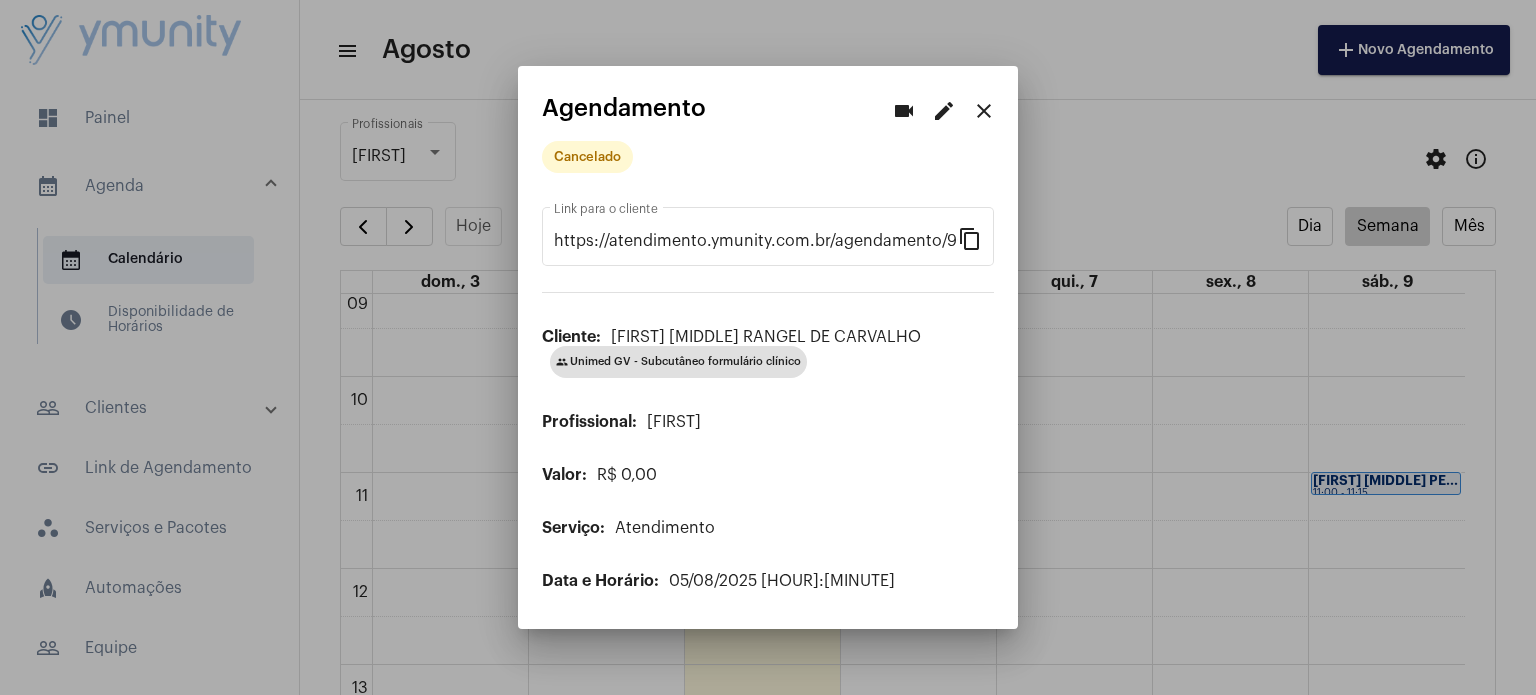 click on "close" at bounding box center [984, 111] 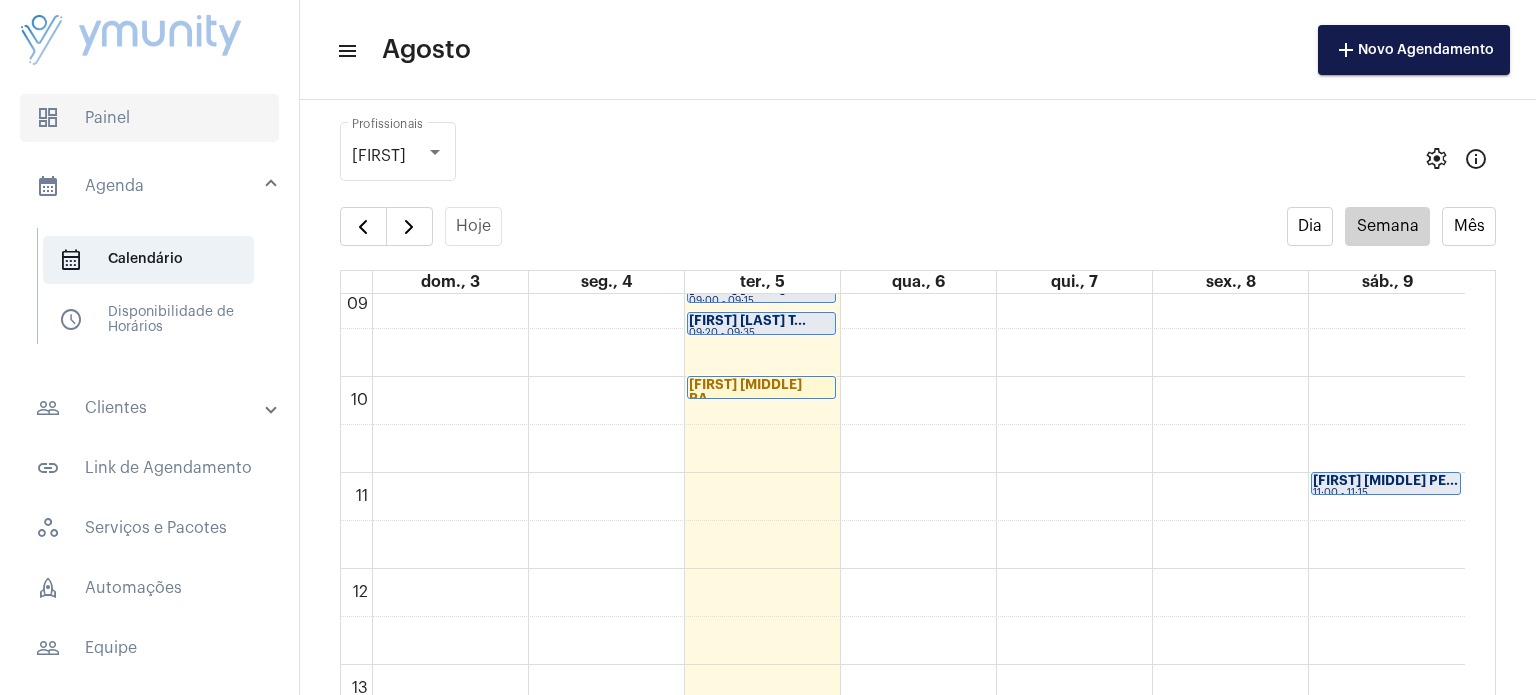 click on "dashboard   Painel" 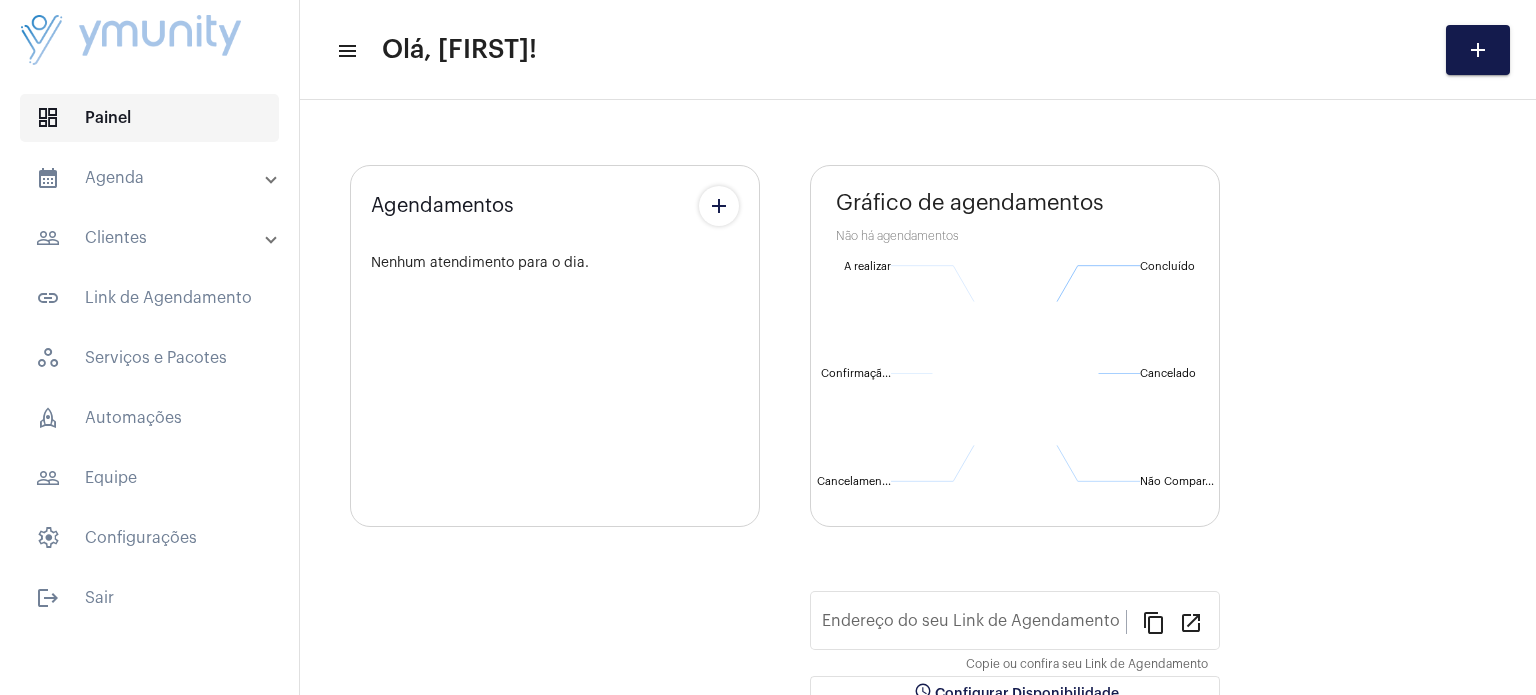 type on "https://atendimento.ymunity.com.br/ymunity" 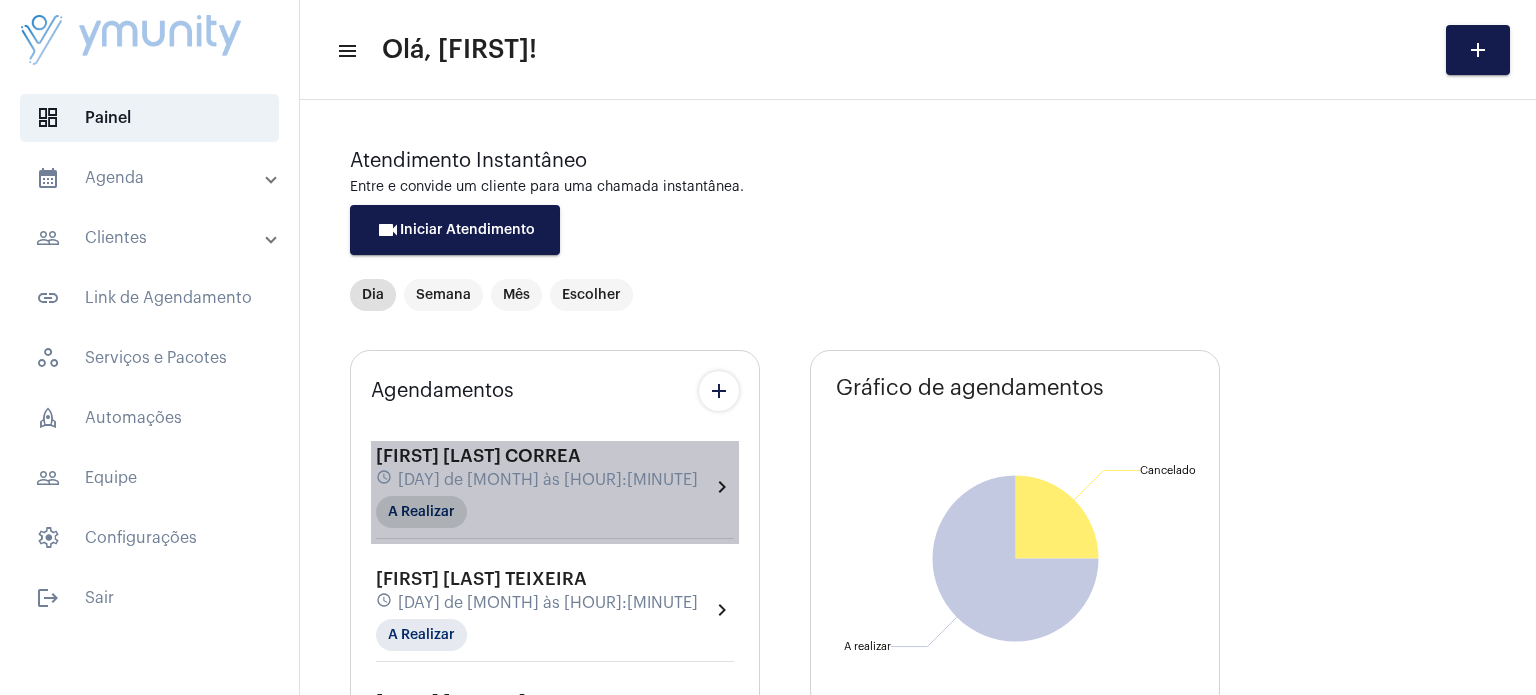 click on "A Realizar" 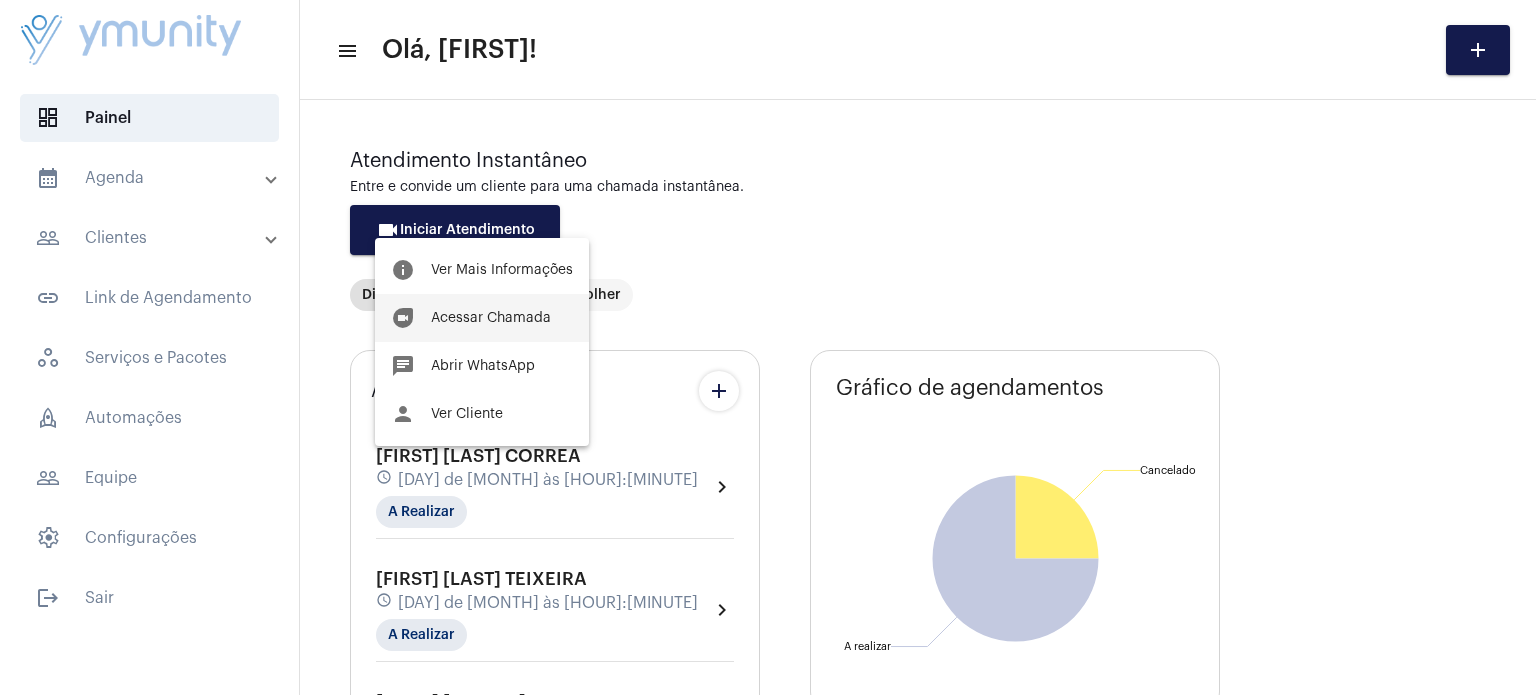 click on "Acessar Chamada" at bounding box center (491, 318) 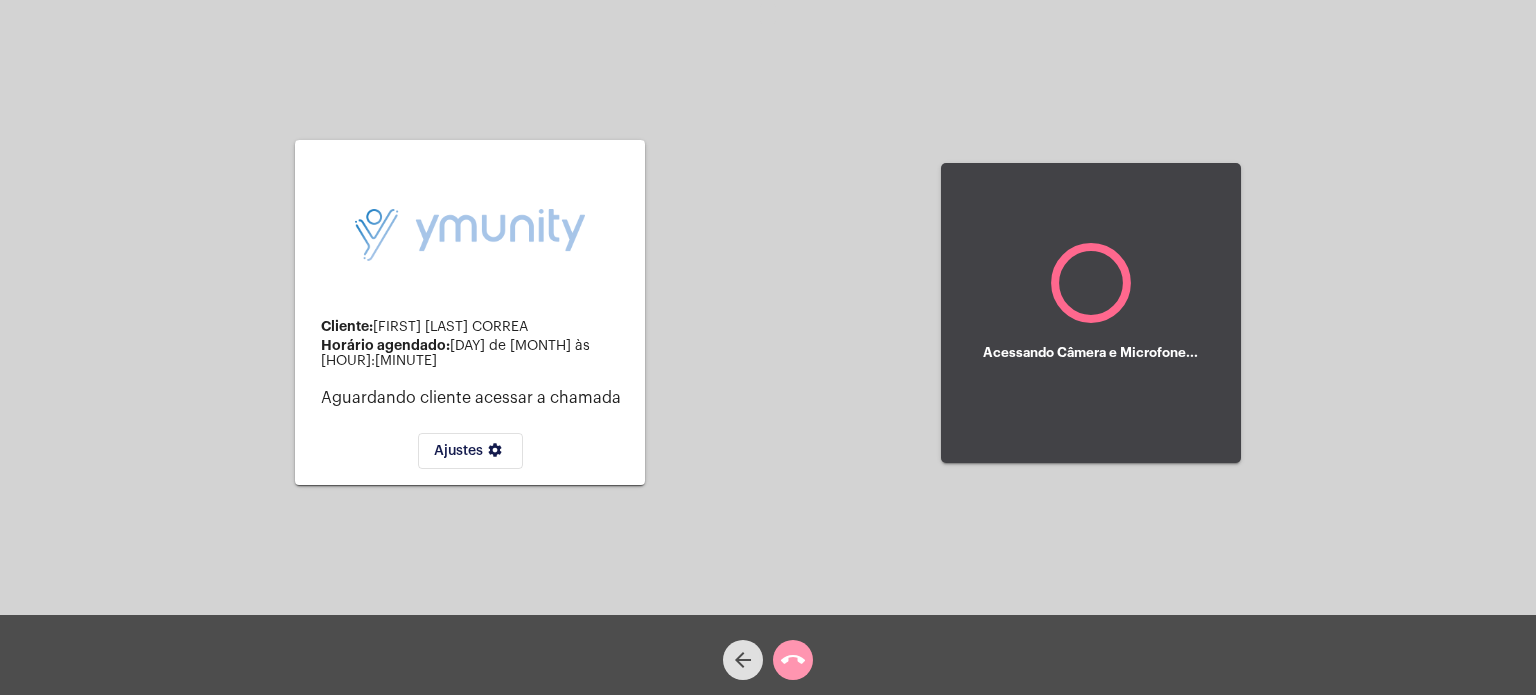 click on "Ajustes settings" 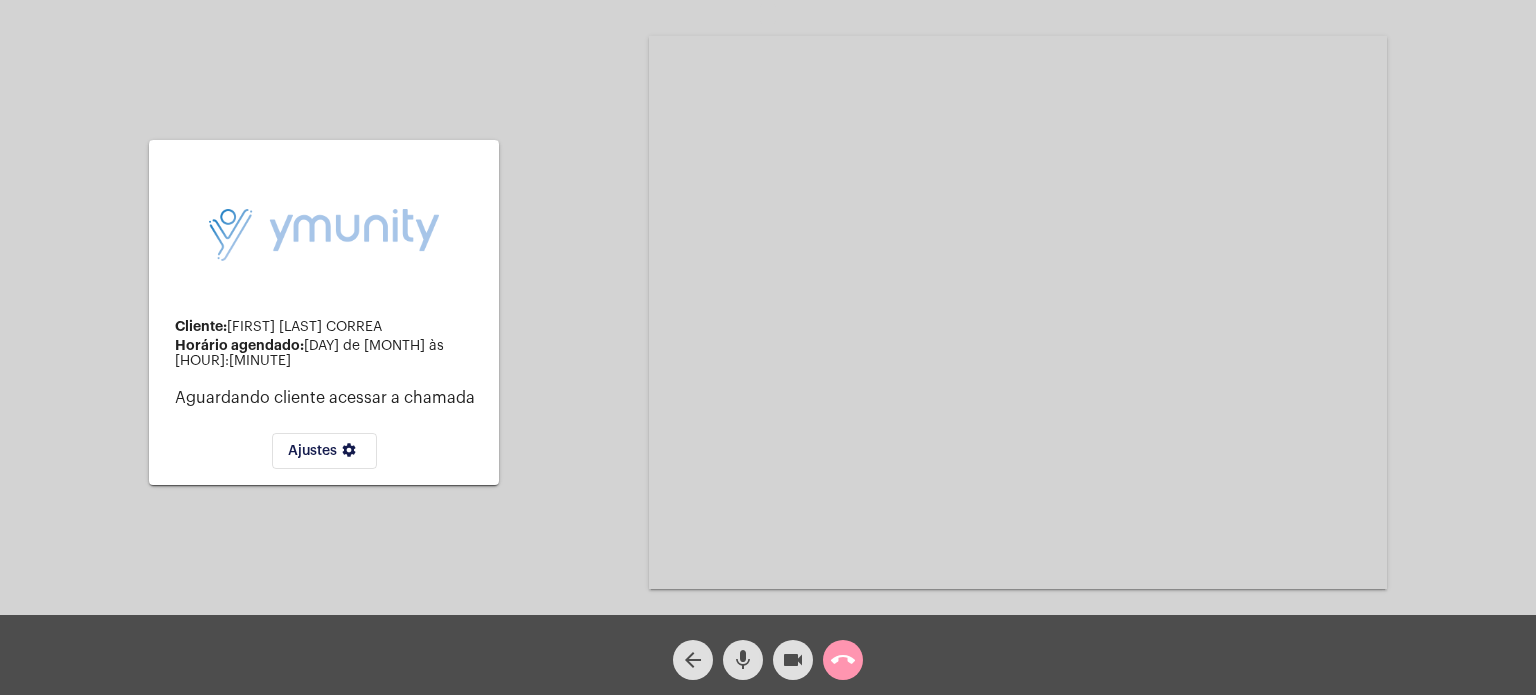click on "mic" 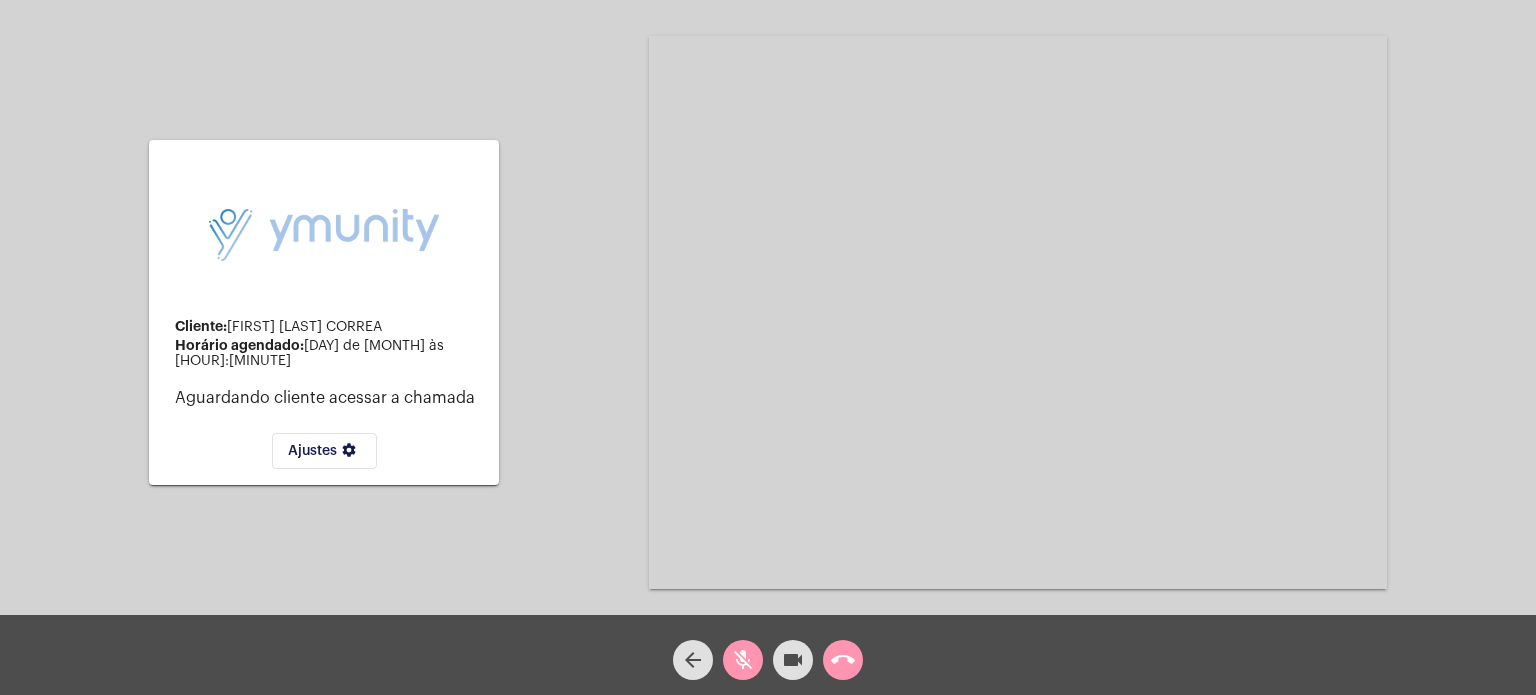 click on "videocam" 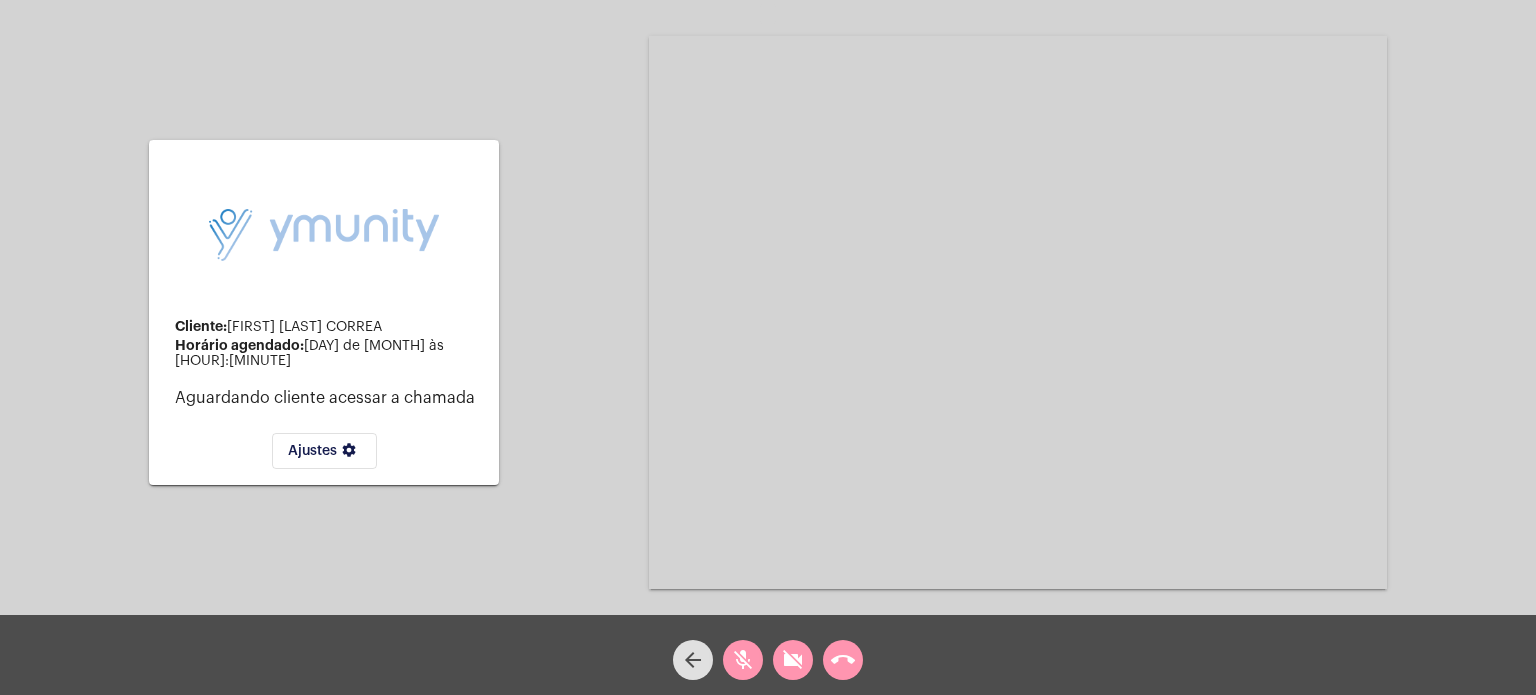 click on "videocam_off" 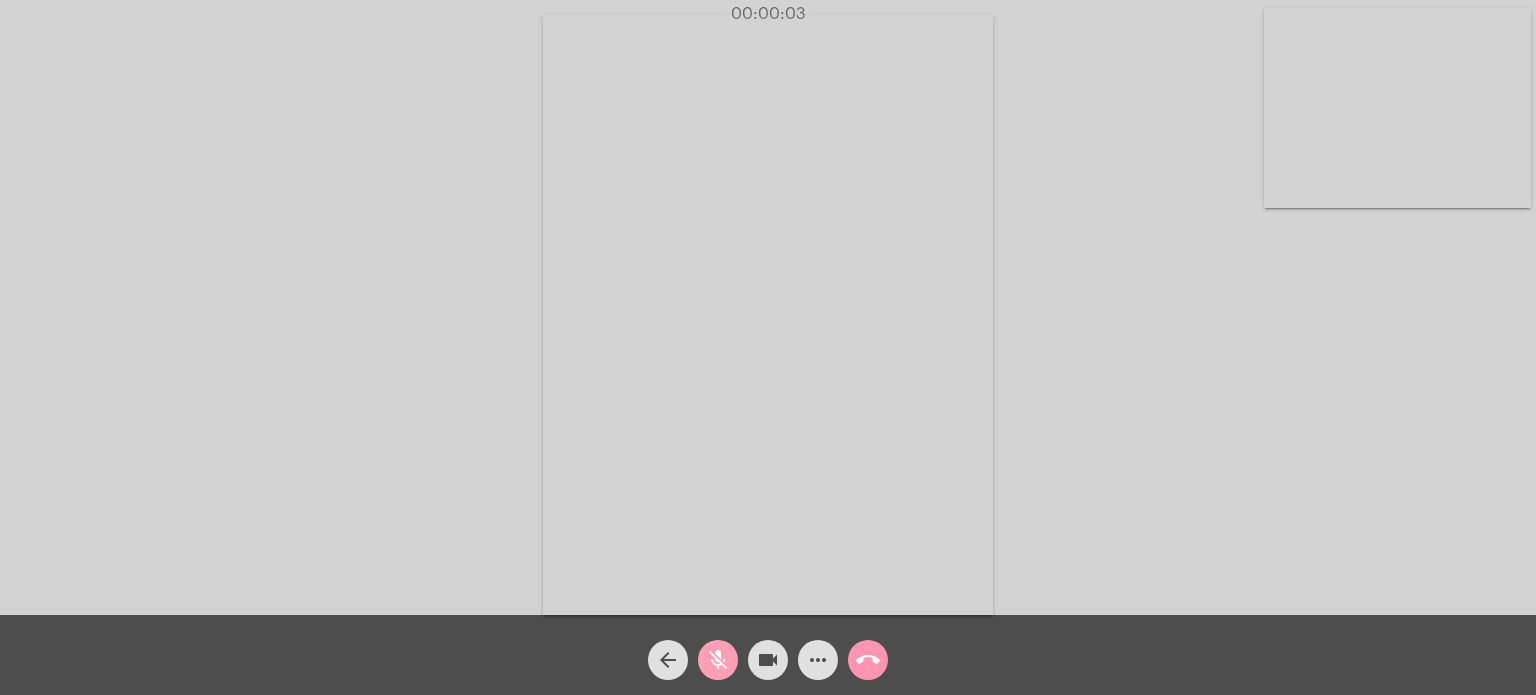 click on "mic_off" 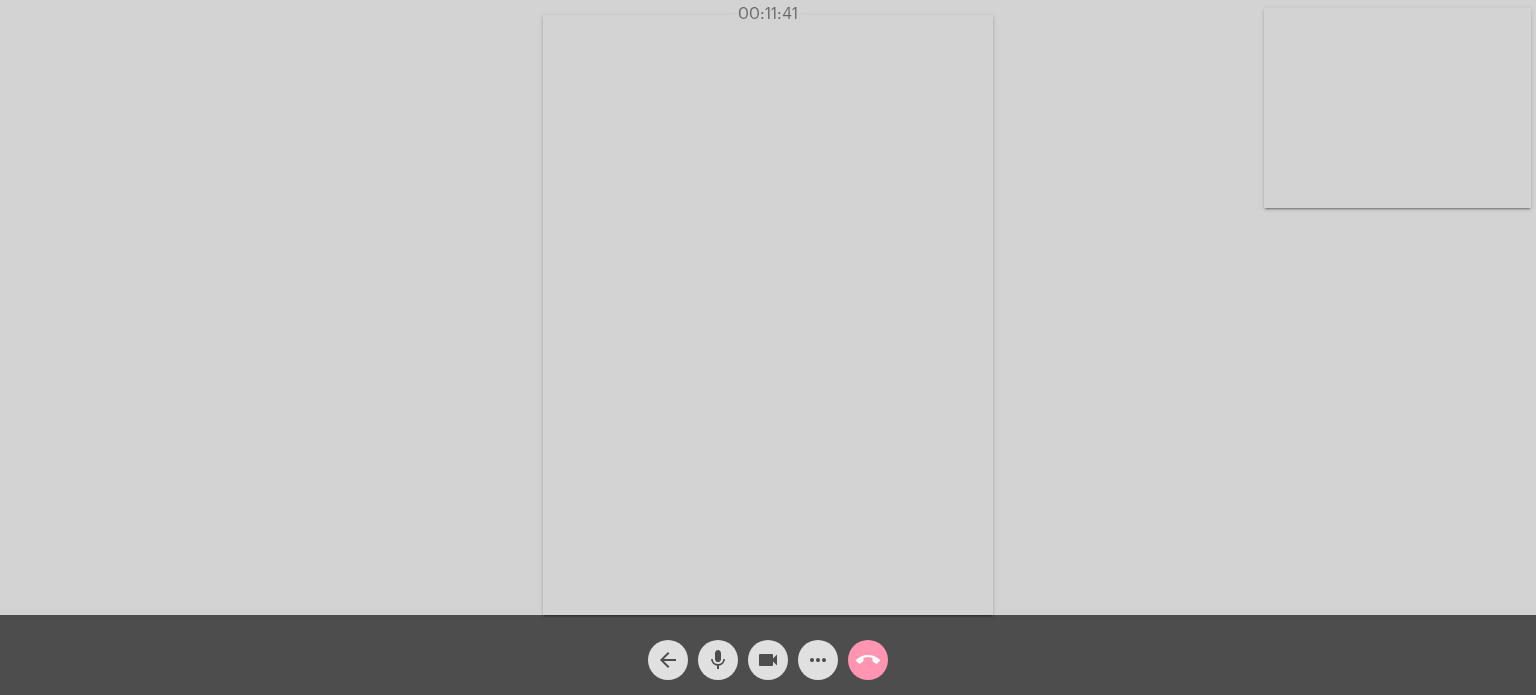 click on "Acessando Câmera e Microfone..." 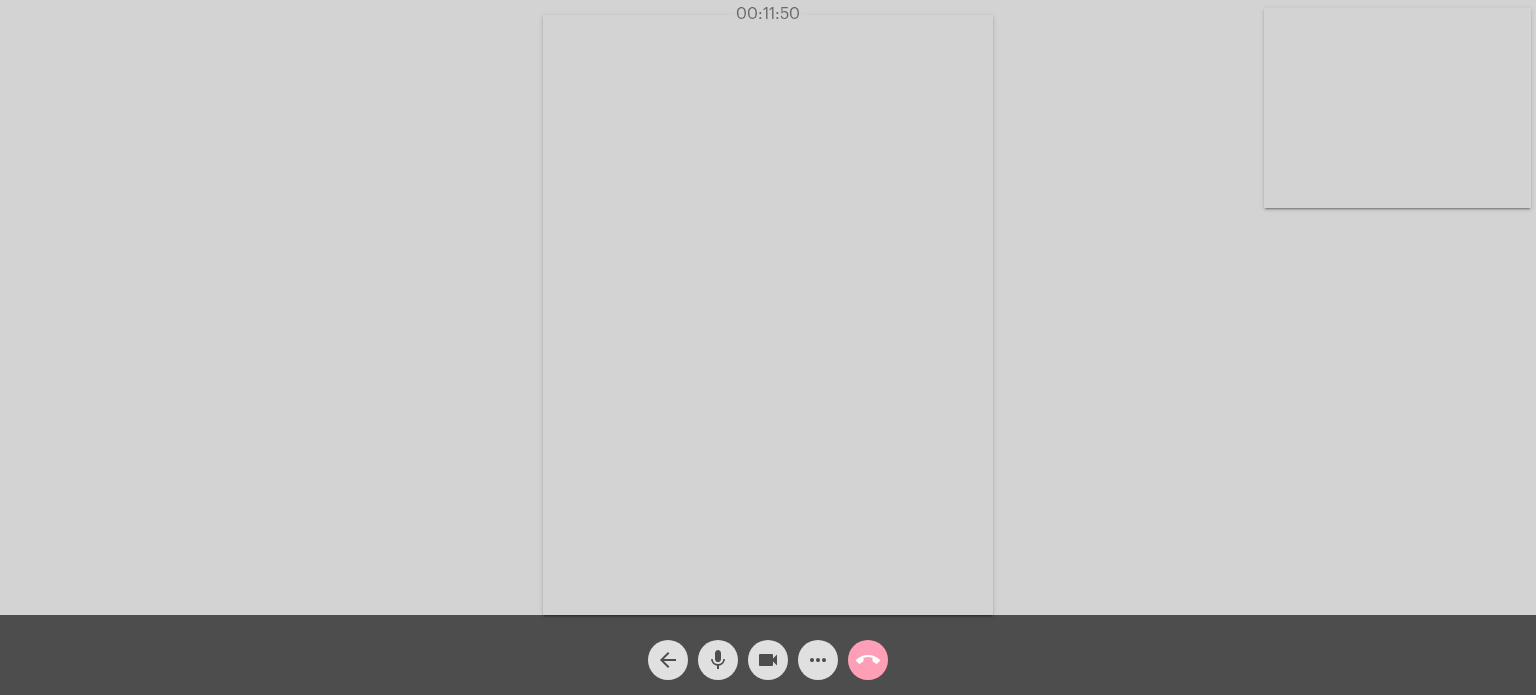 click on "call_end" 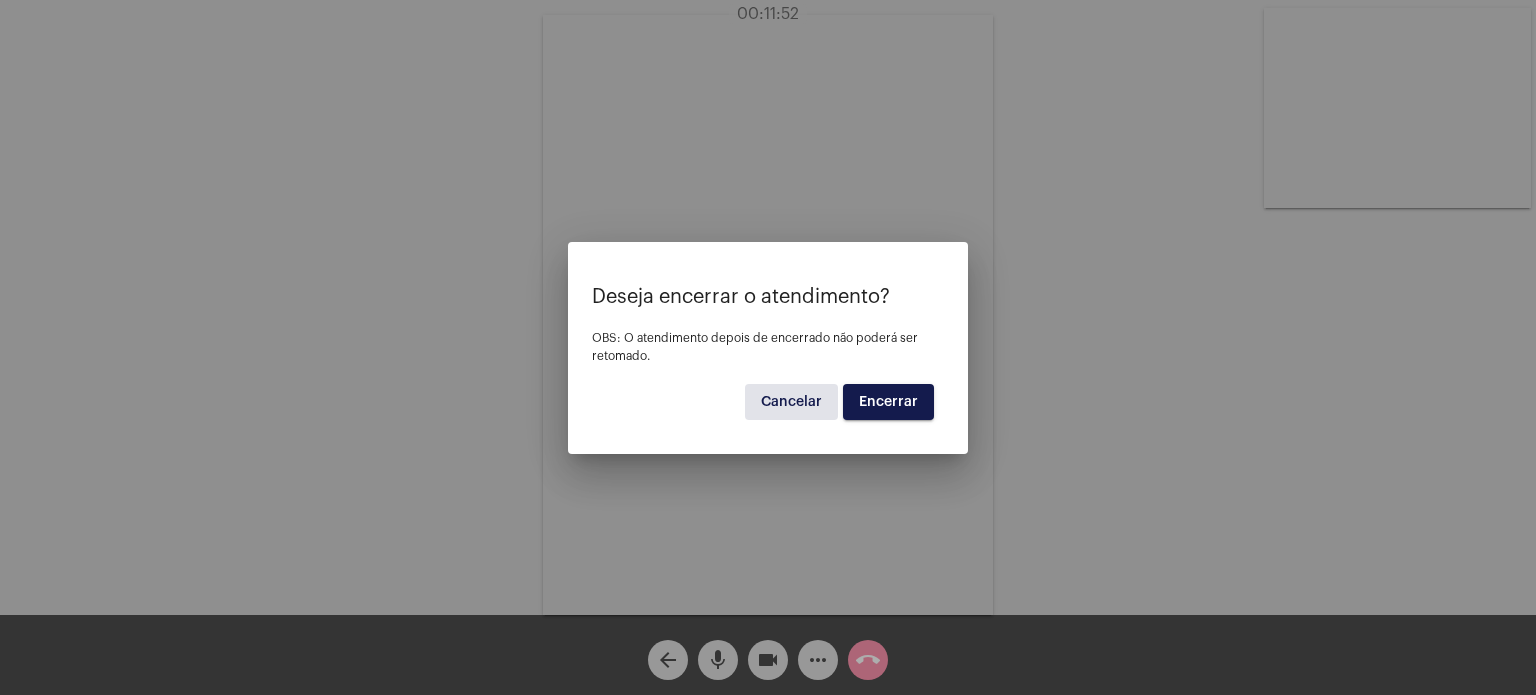 click on "Encerrar" at bounding box center (888, 402) 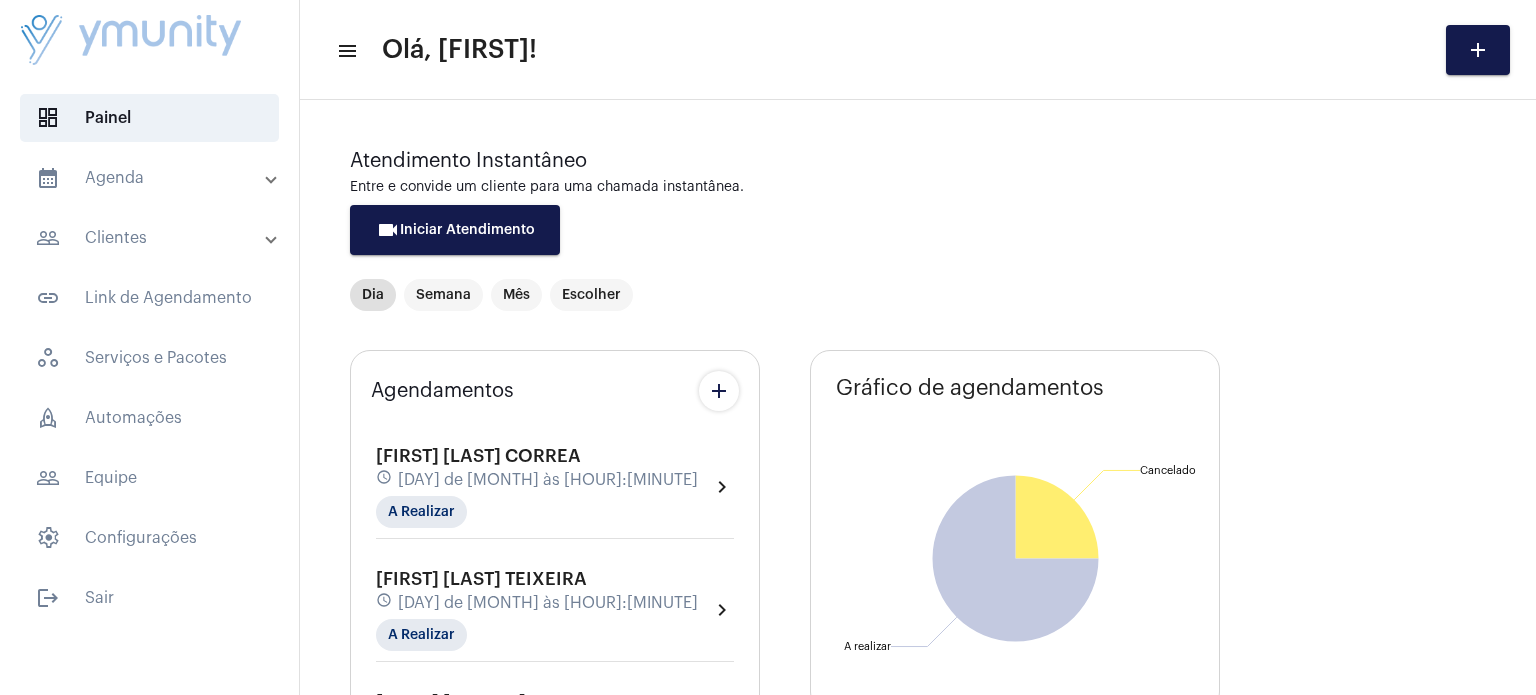 click on "calendar_month_outlined  Agenda" at bounding box center [155, 178] 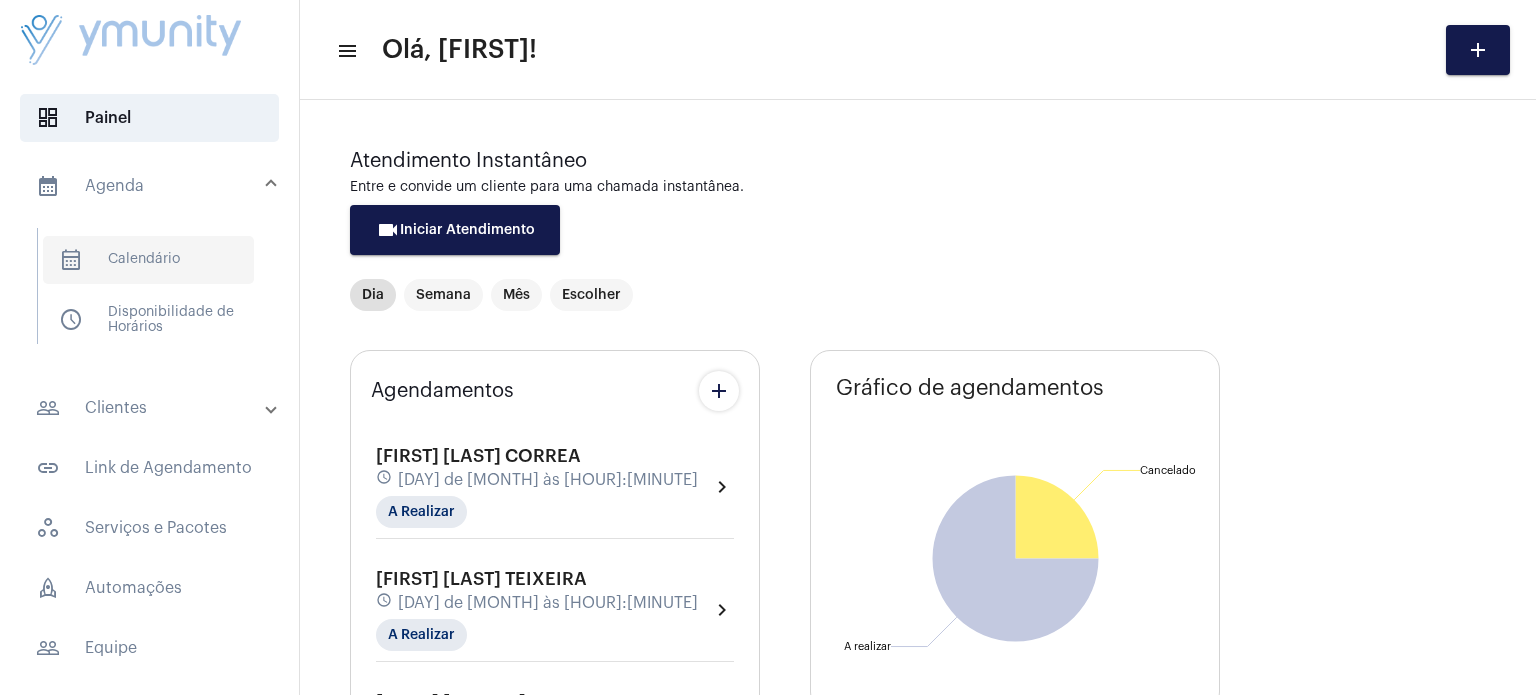 click on "calendar_month_outlined   Calendário" at bounding box center [148, 260] 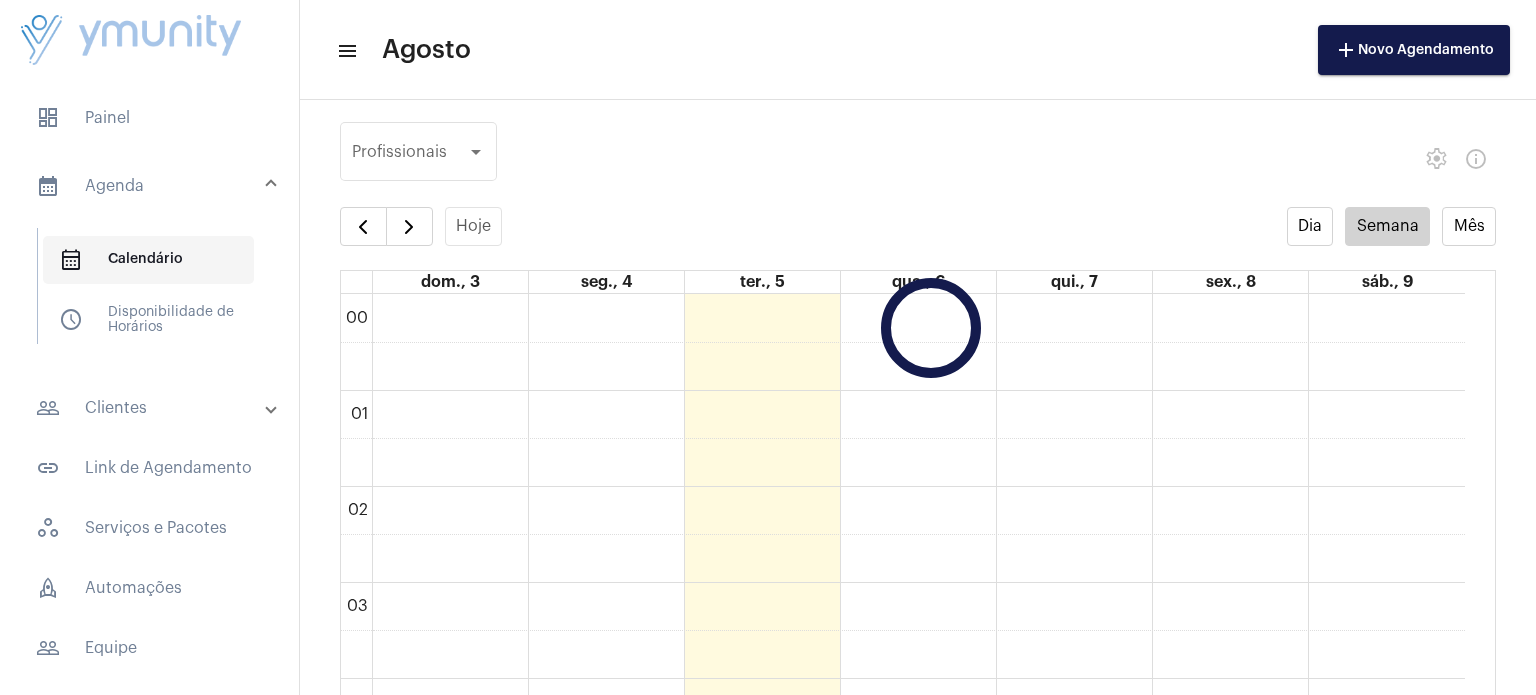 scroll, scrollTop: 576, scrollLeft: 0, axis: vertical 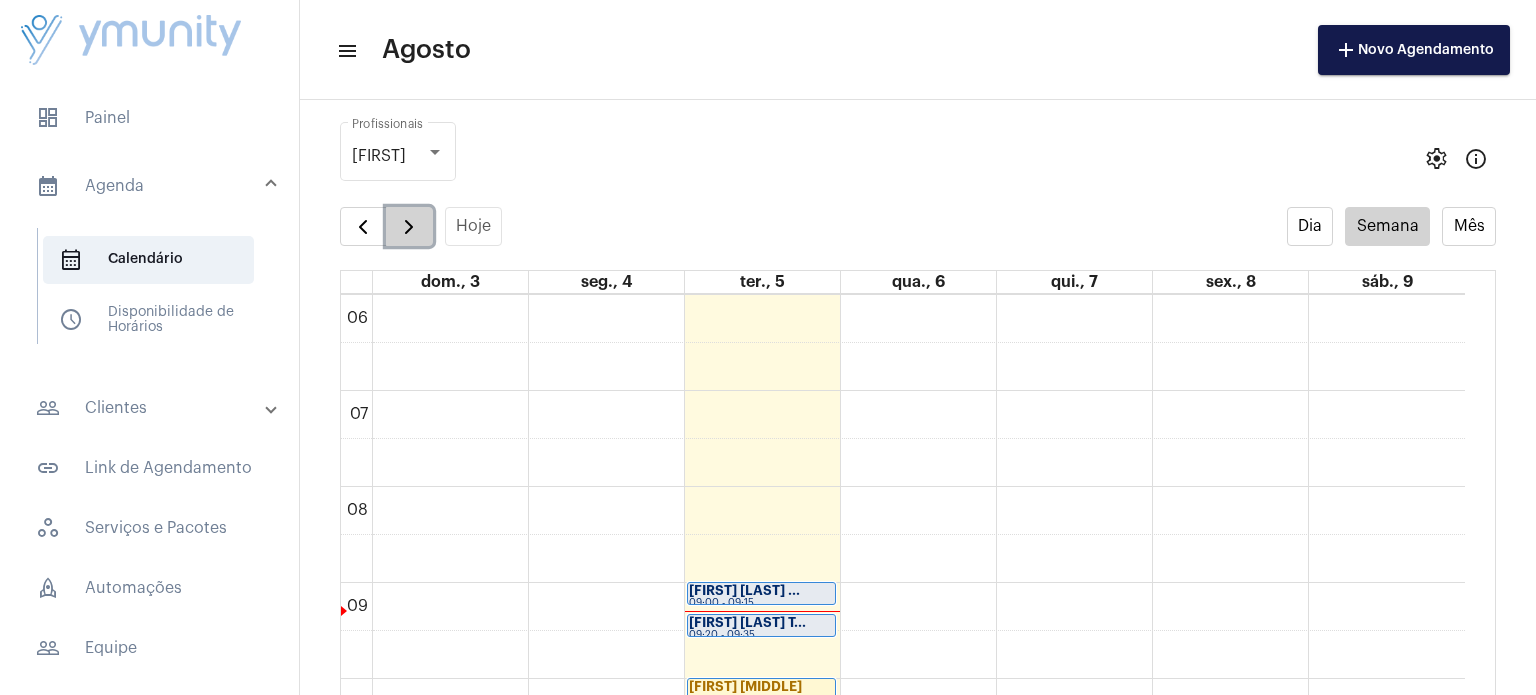 click 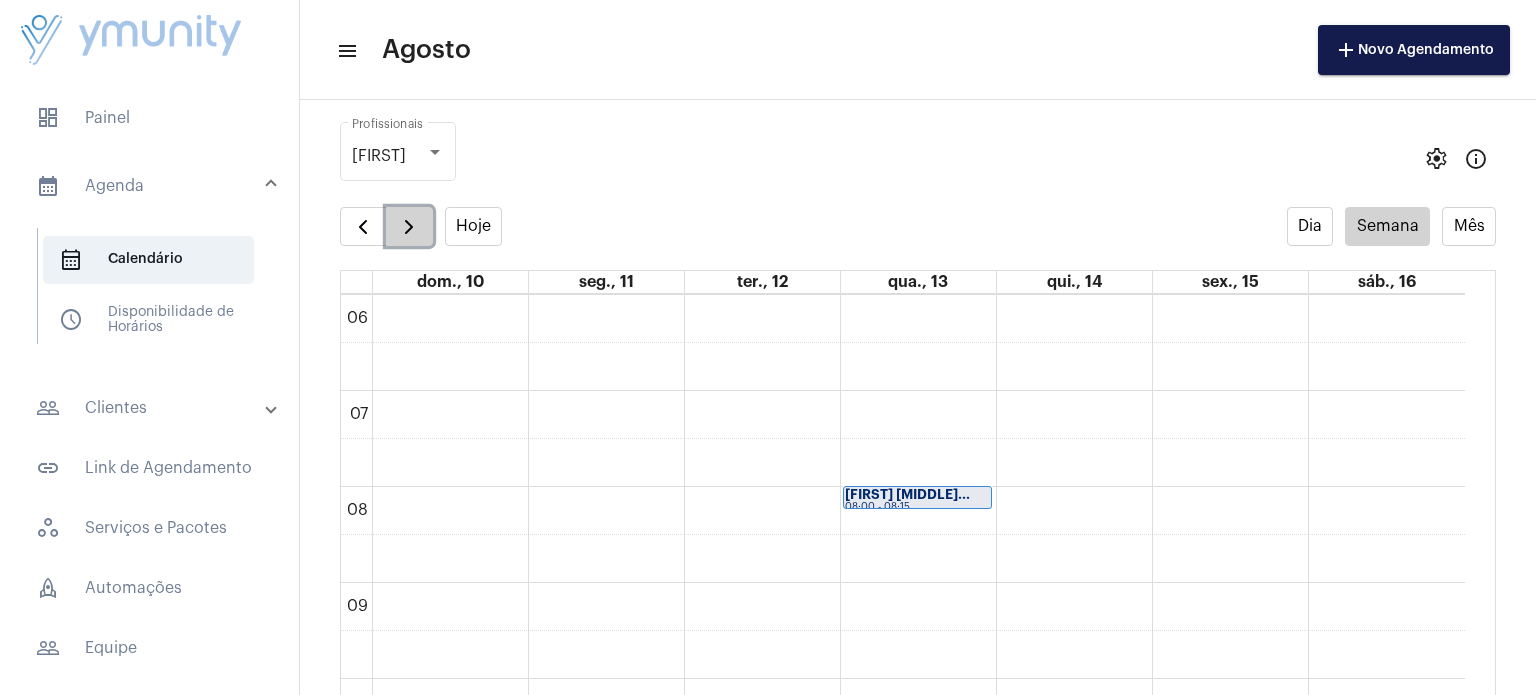 click 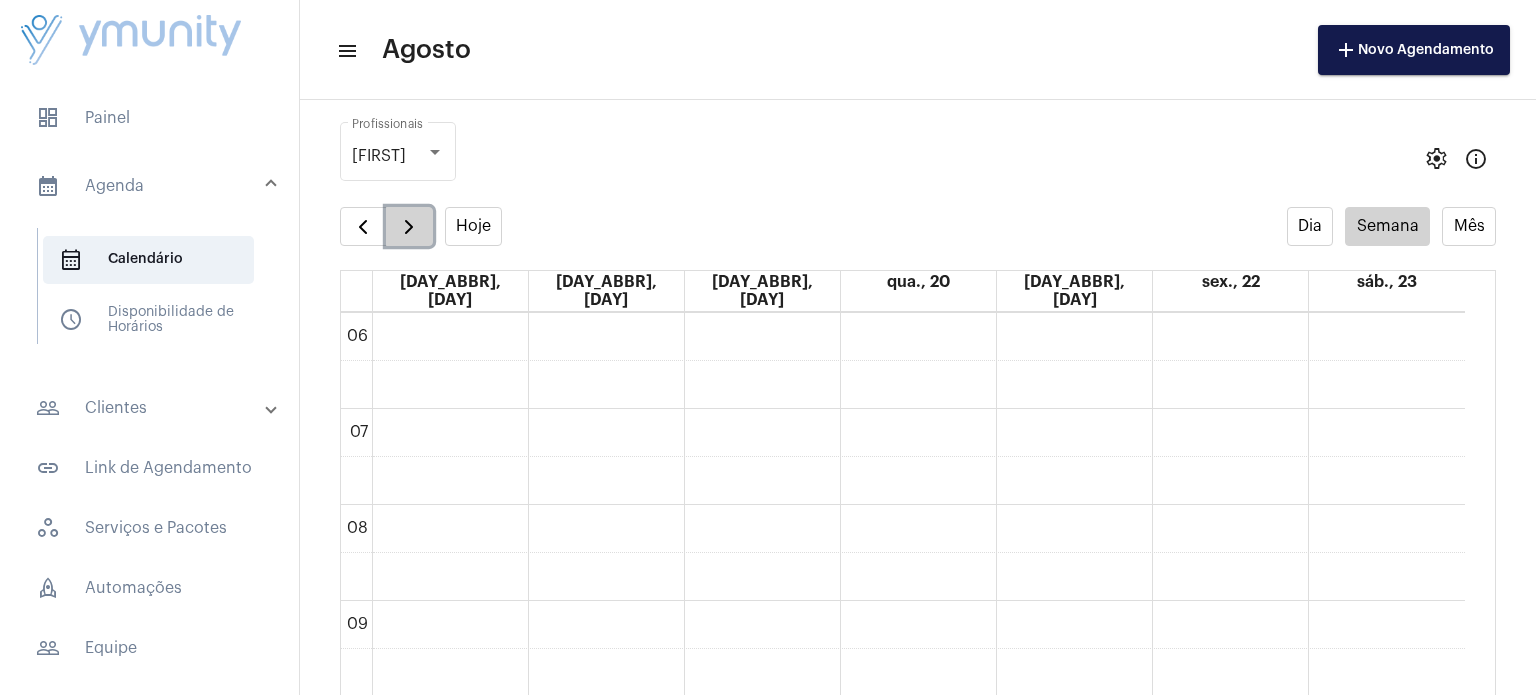 click 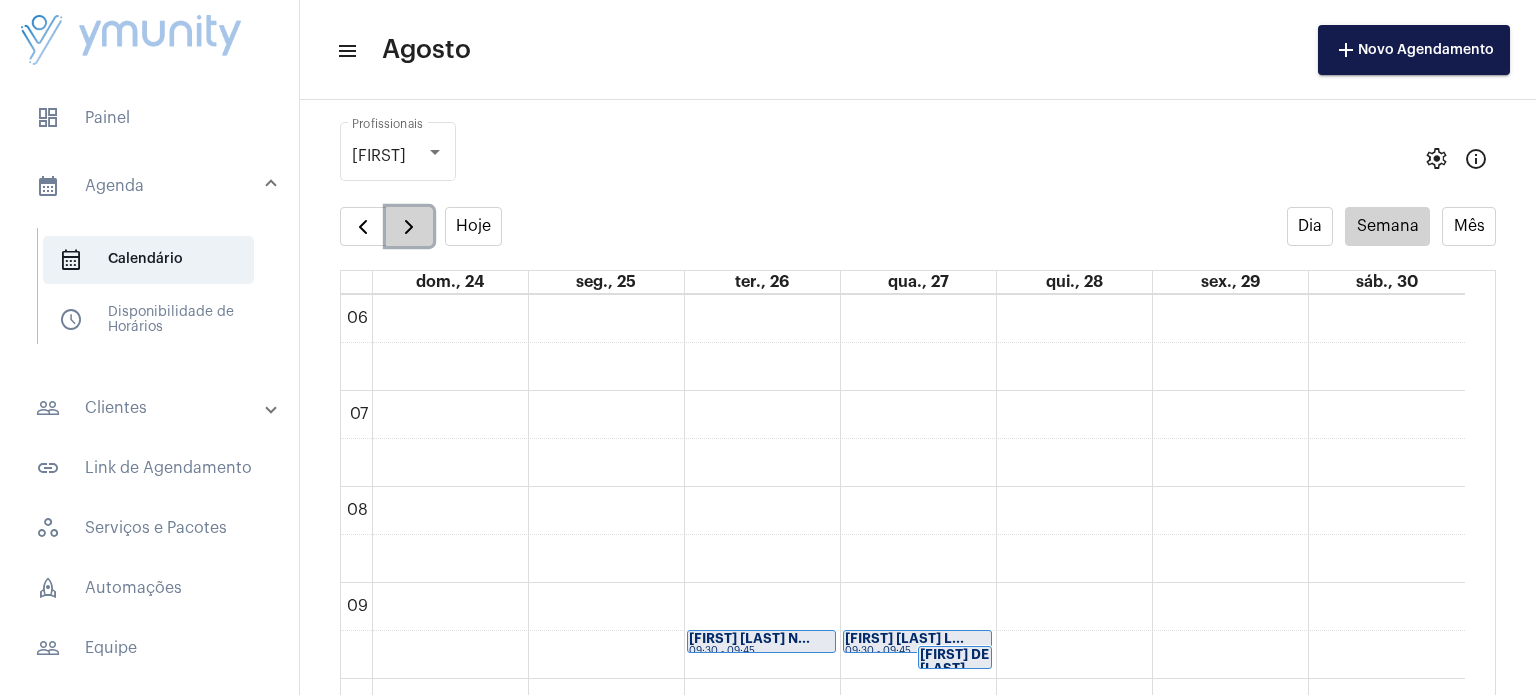 click 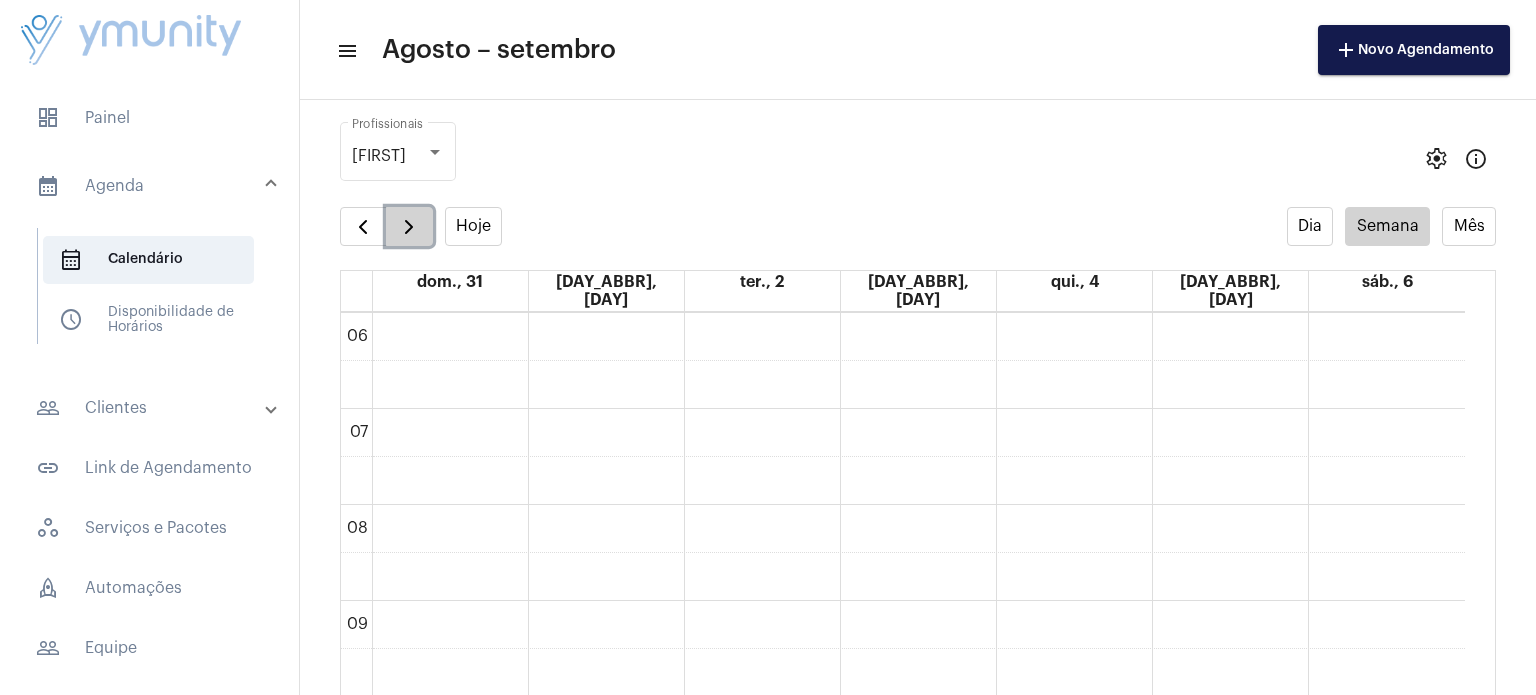 click 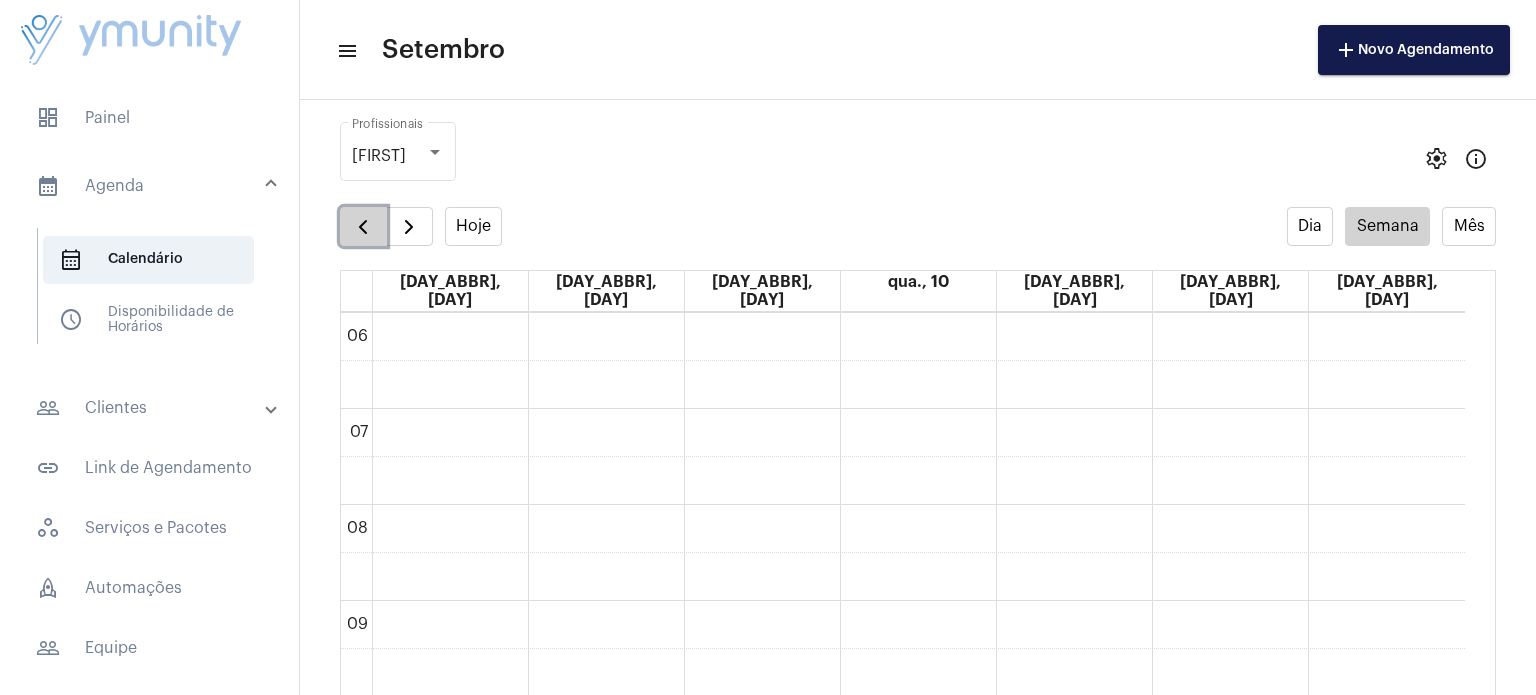 click 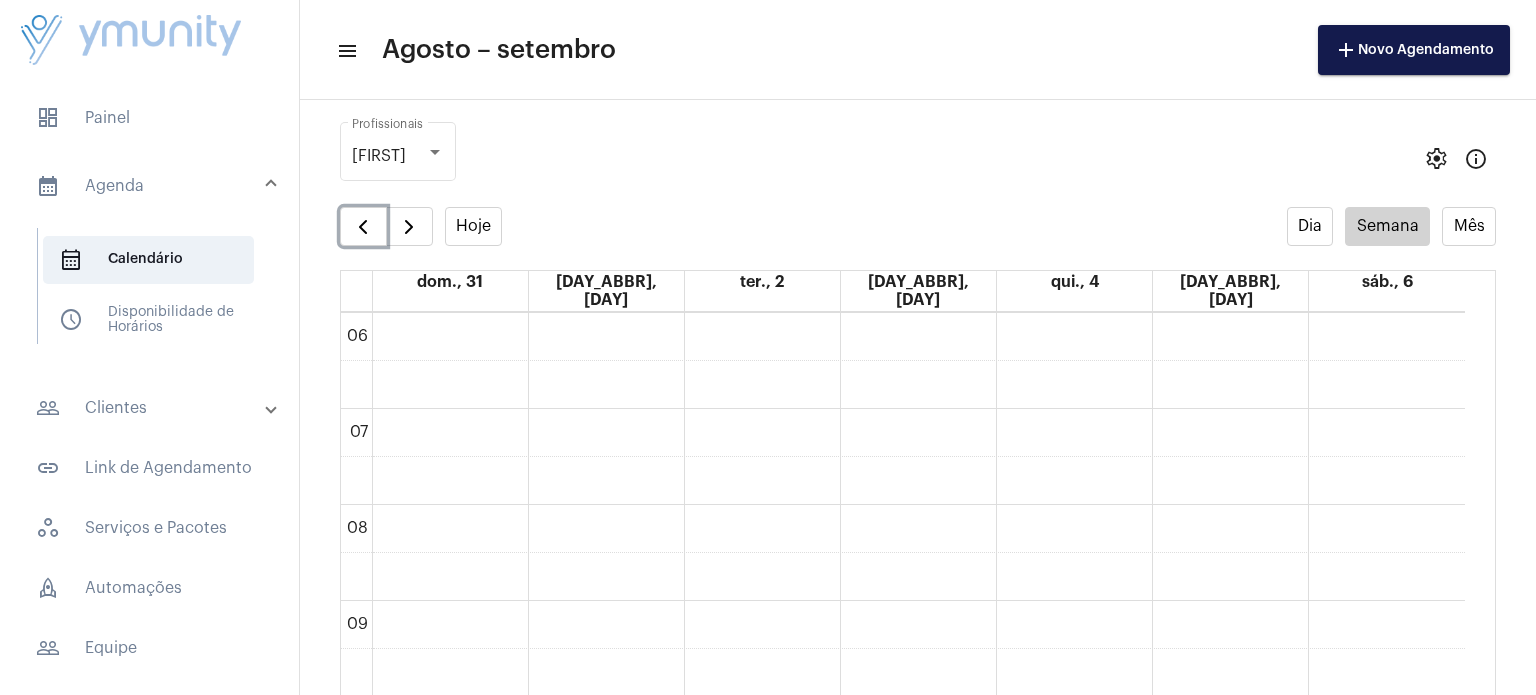 click on "00 01 02 03 04 05 06 07 08 09 10 11 12 13 14 15 16 17 18 19 20 21 22 23" 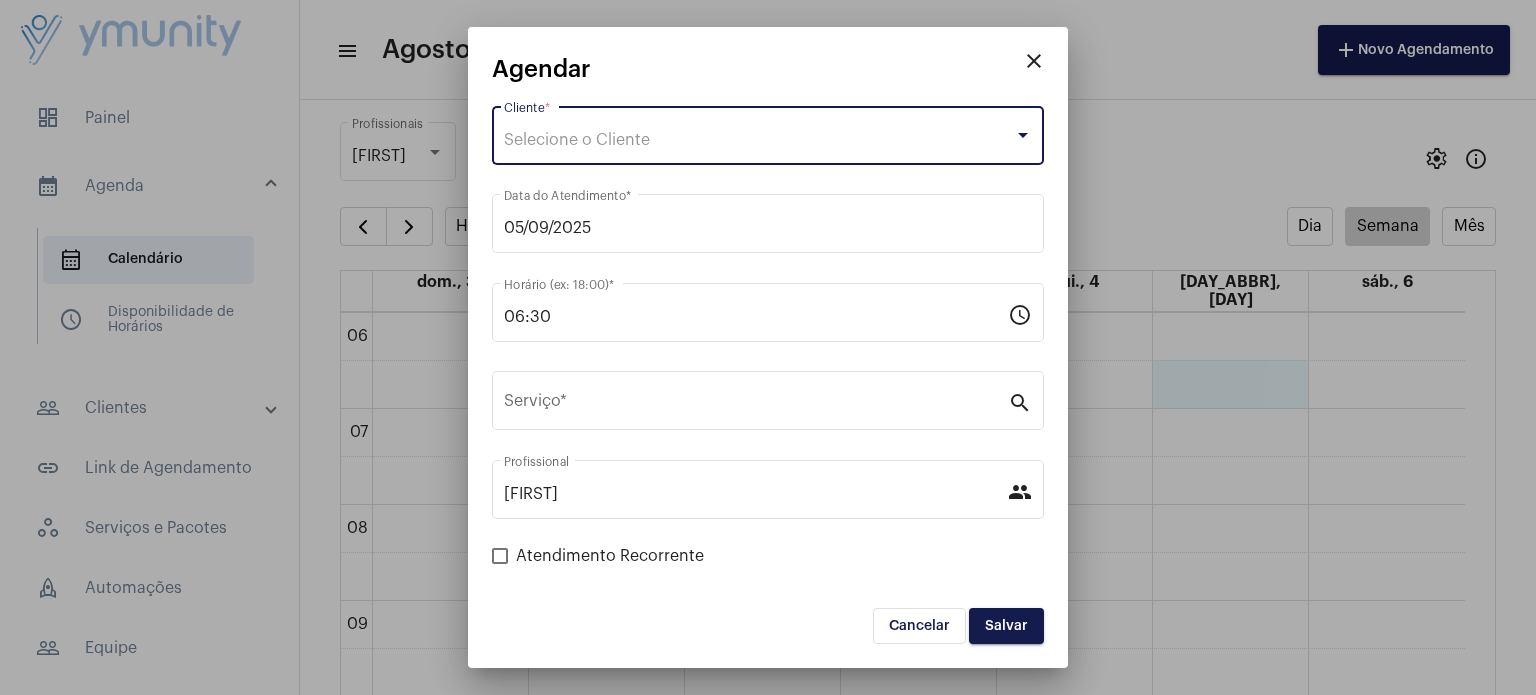 click on "Selecione o Cliente" at bounding box center (577, 140) 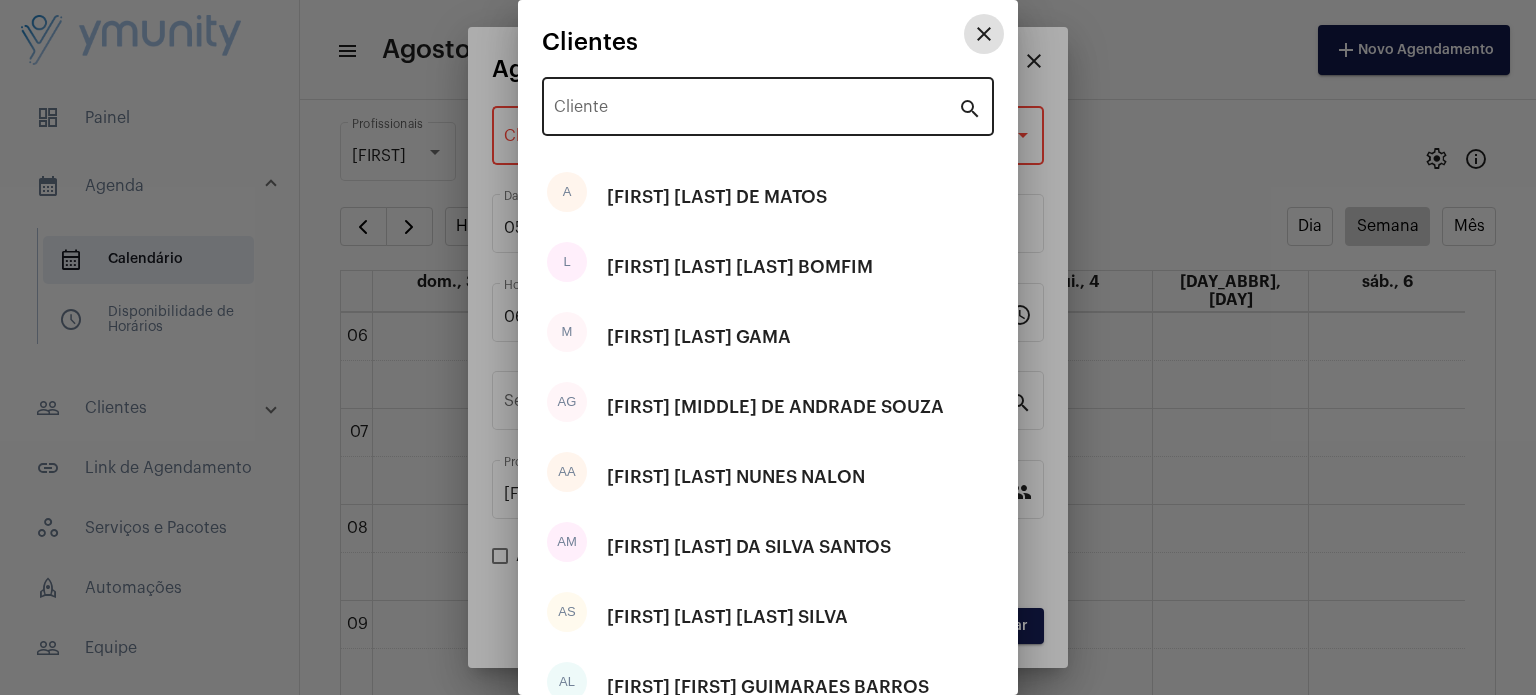 click on "Cliente" at bounding box center [756, 111] 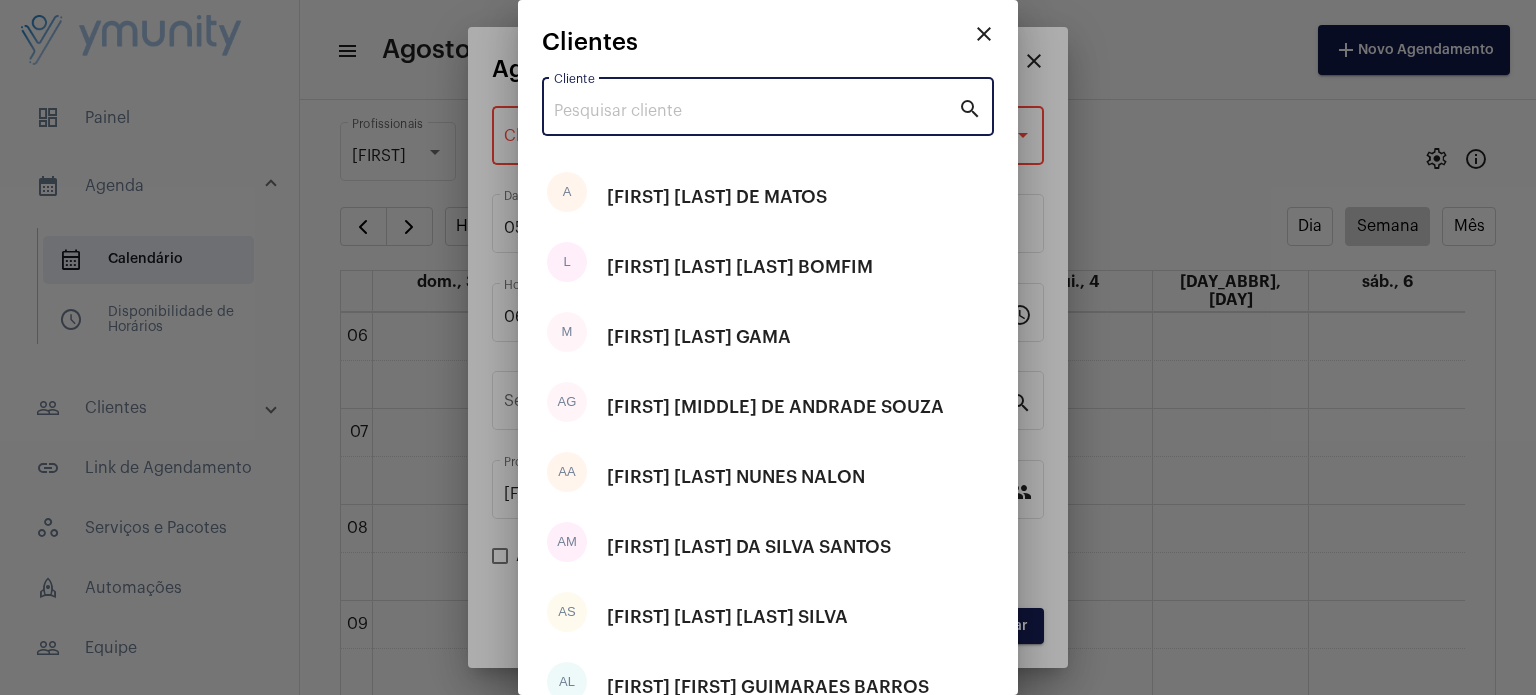 paste on "[FIRST] [LAST] CORREA" 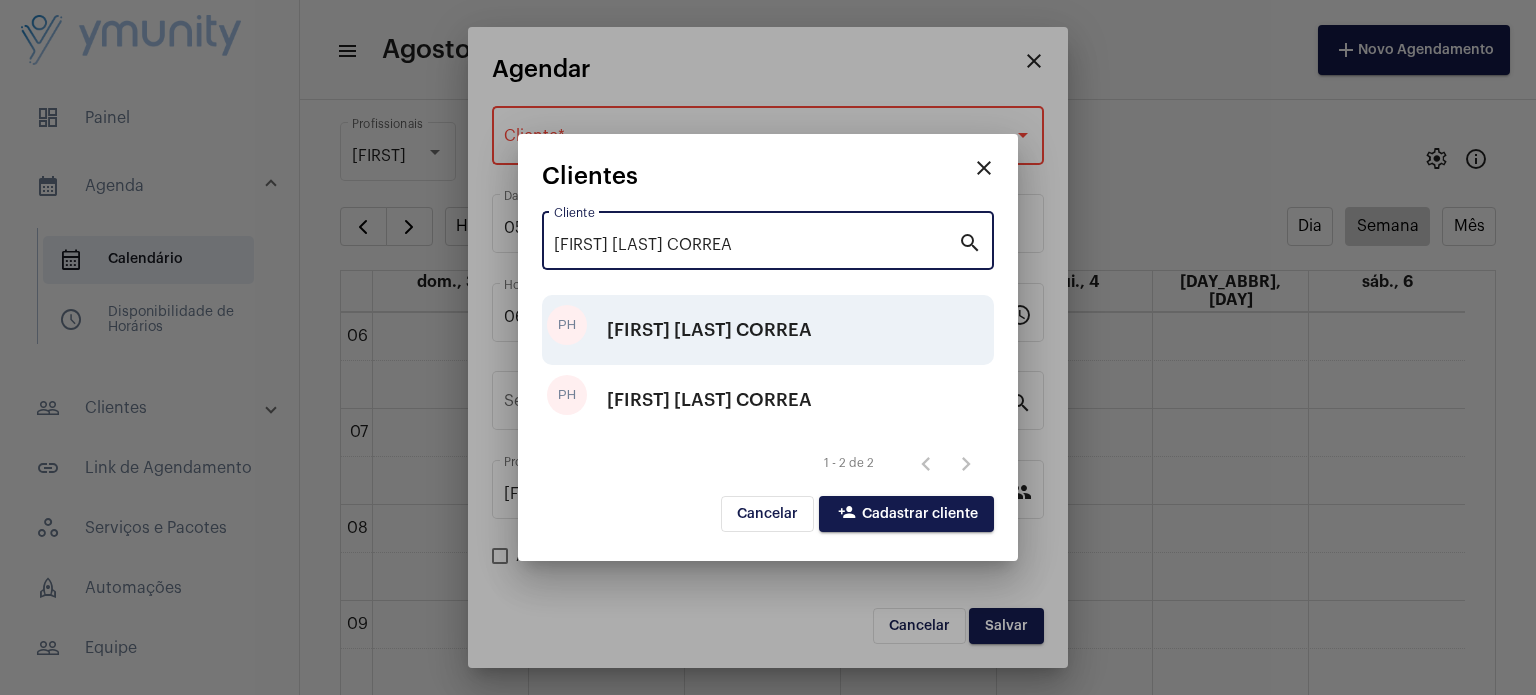 type on "[FIRST] [LAST] CORREA" 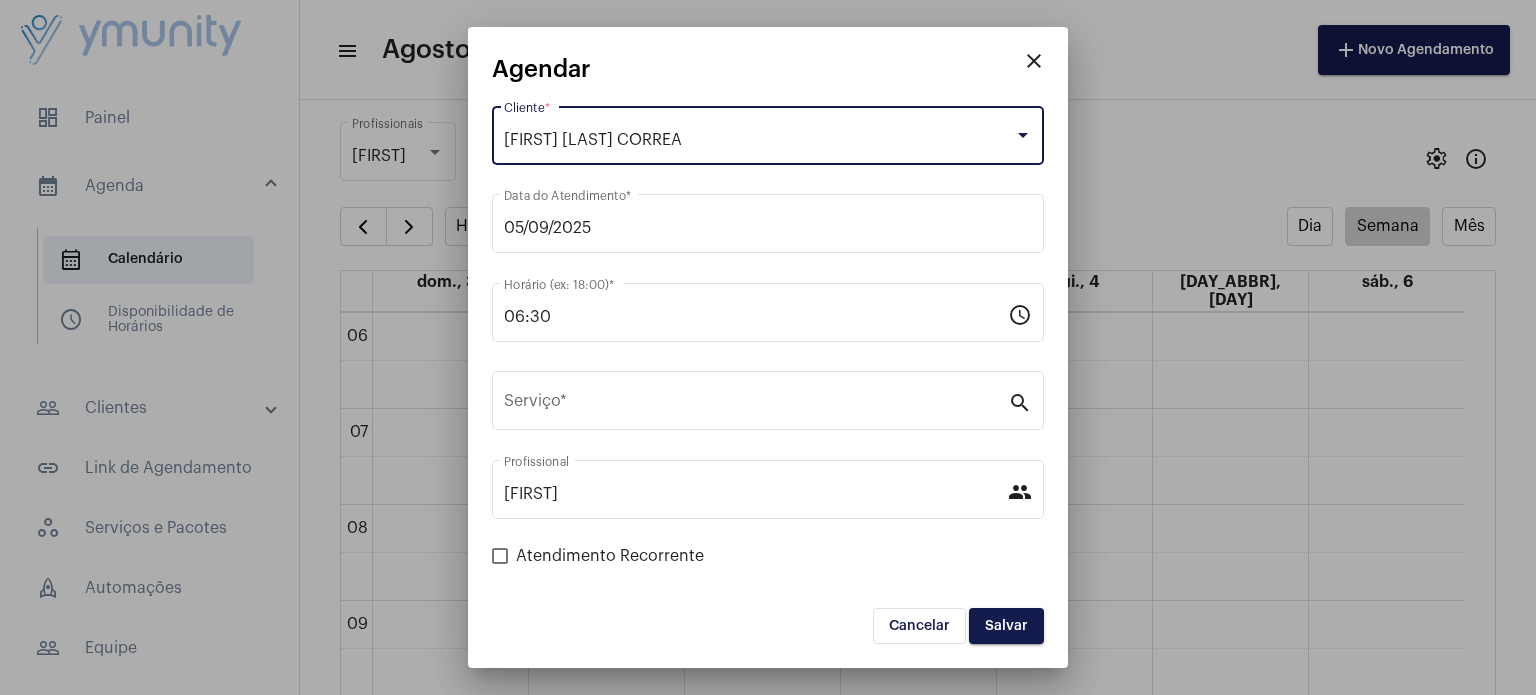 click on "[FIRST] [LAST] CORREA" at bounding box center [759, 140] 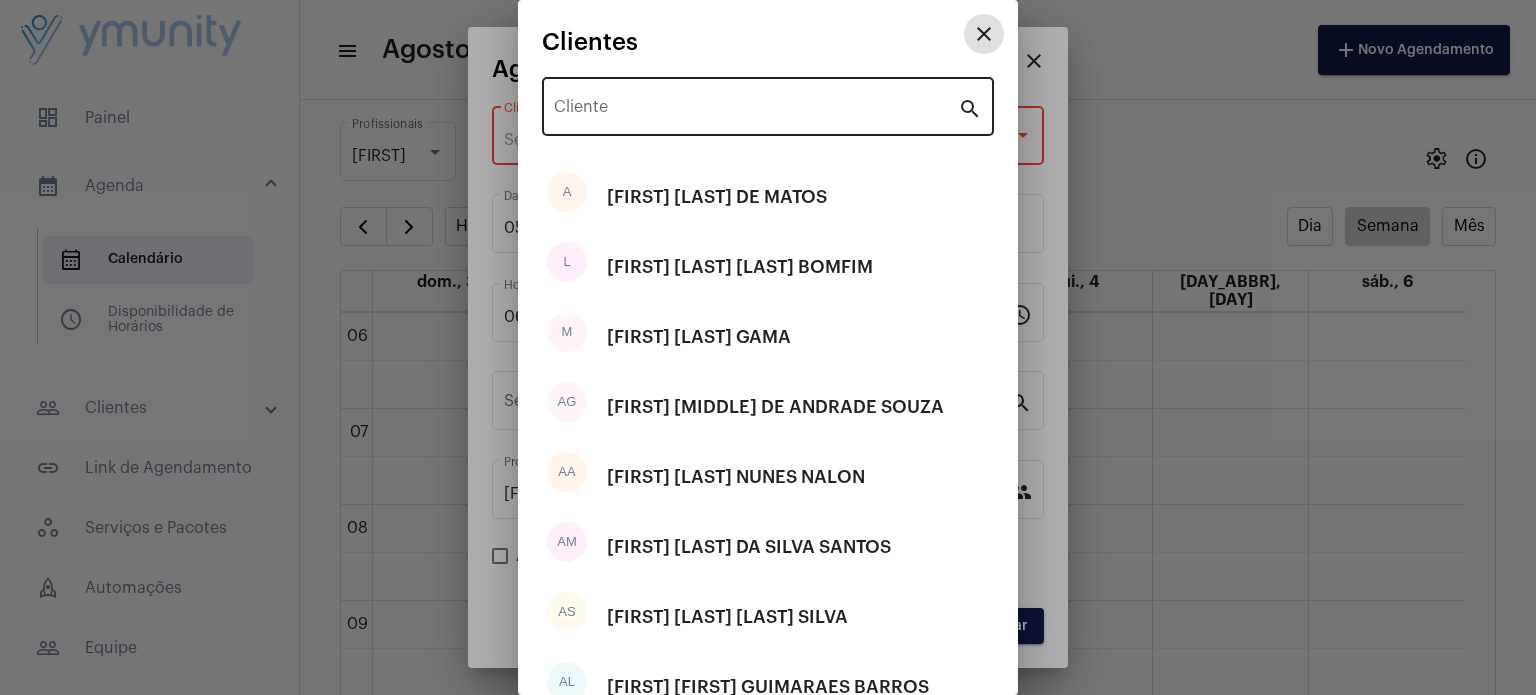 click on "Cliente" at bounding box center (756, 111) 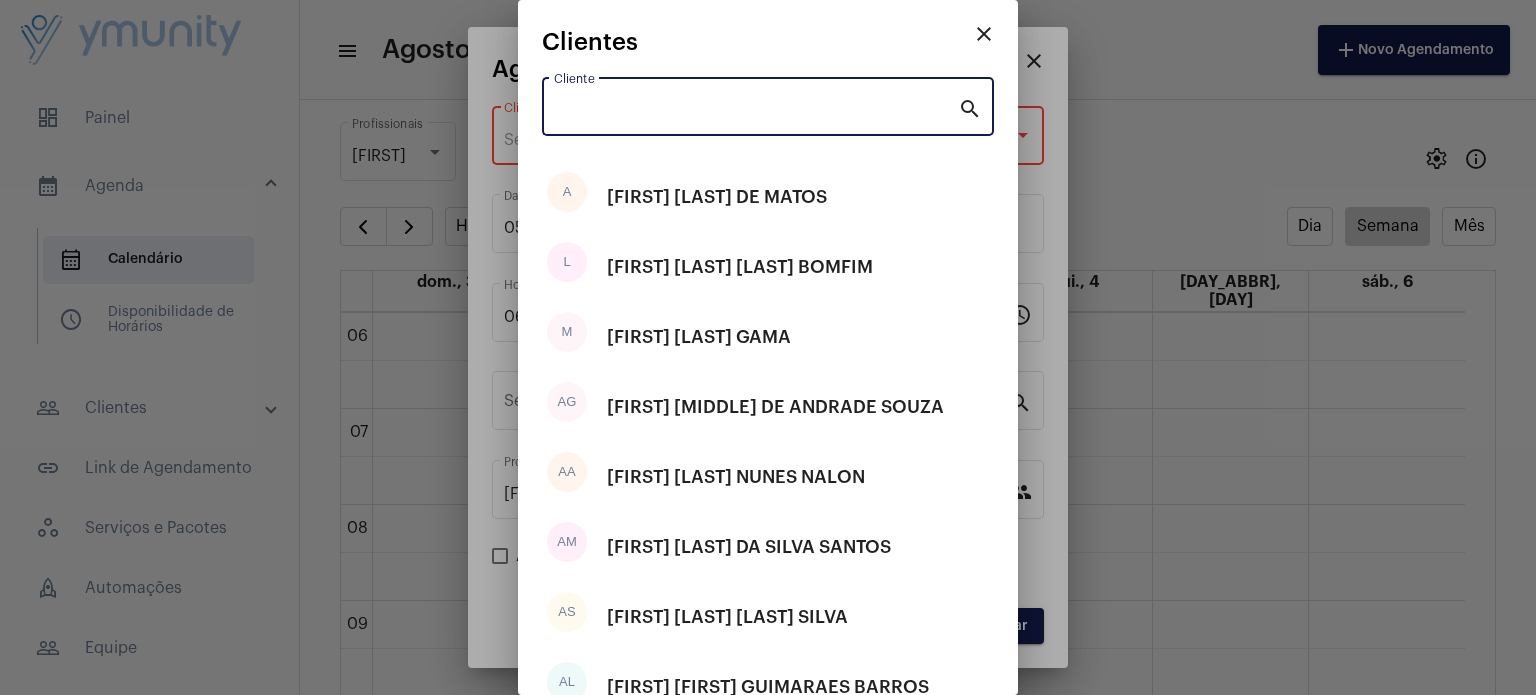 paste on "[FIRST] [LAST] CORREA" 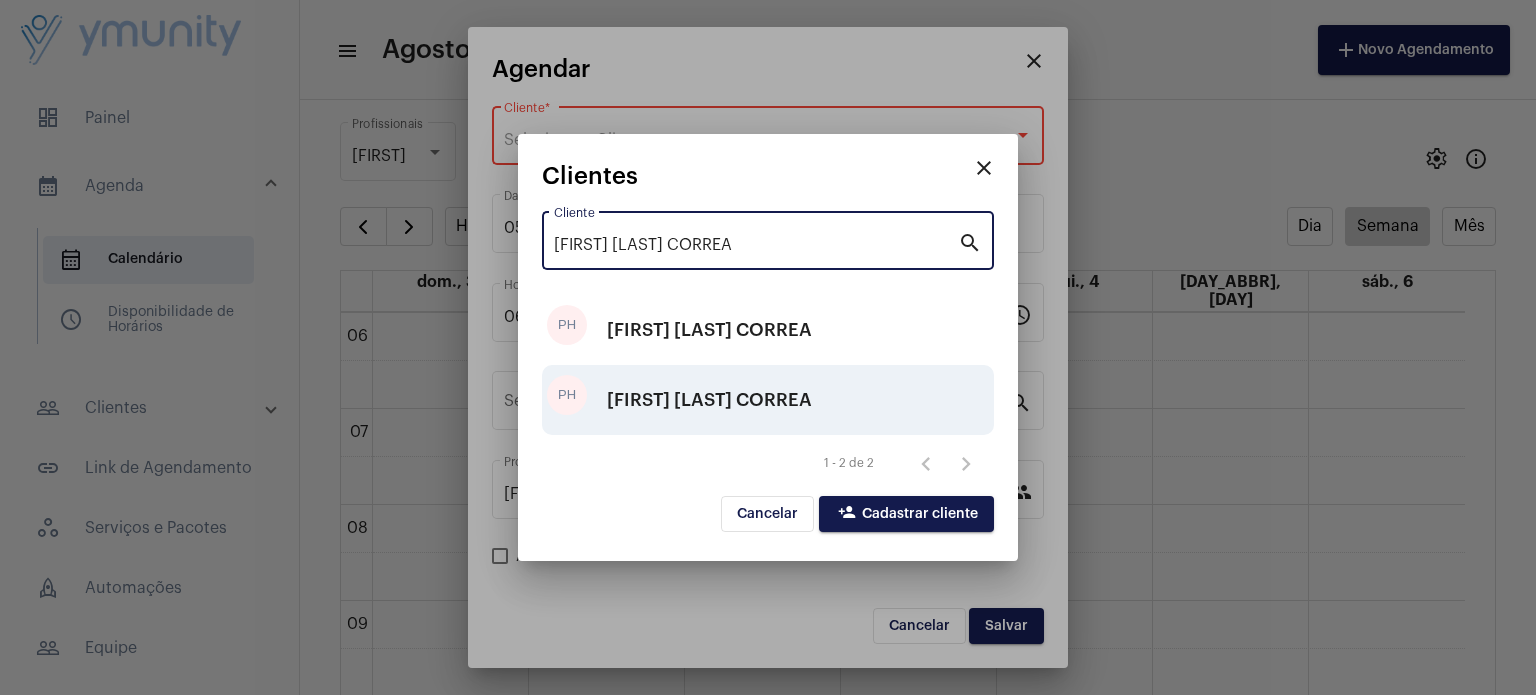 type on "[FIRST] [LAST] CORREA" 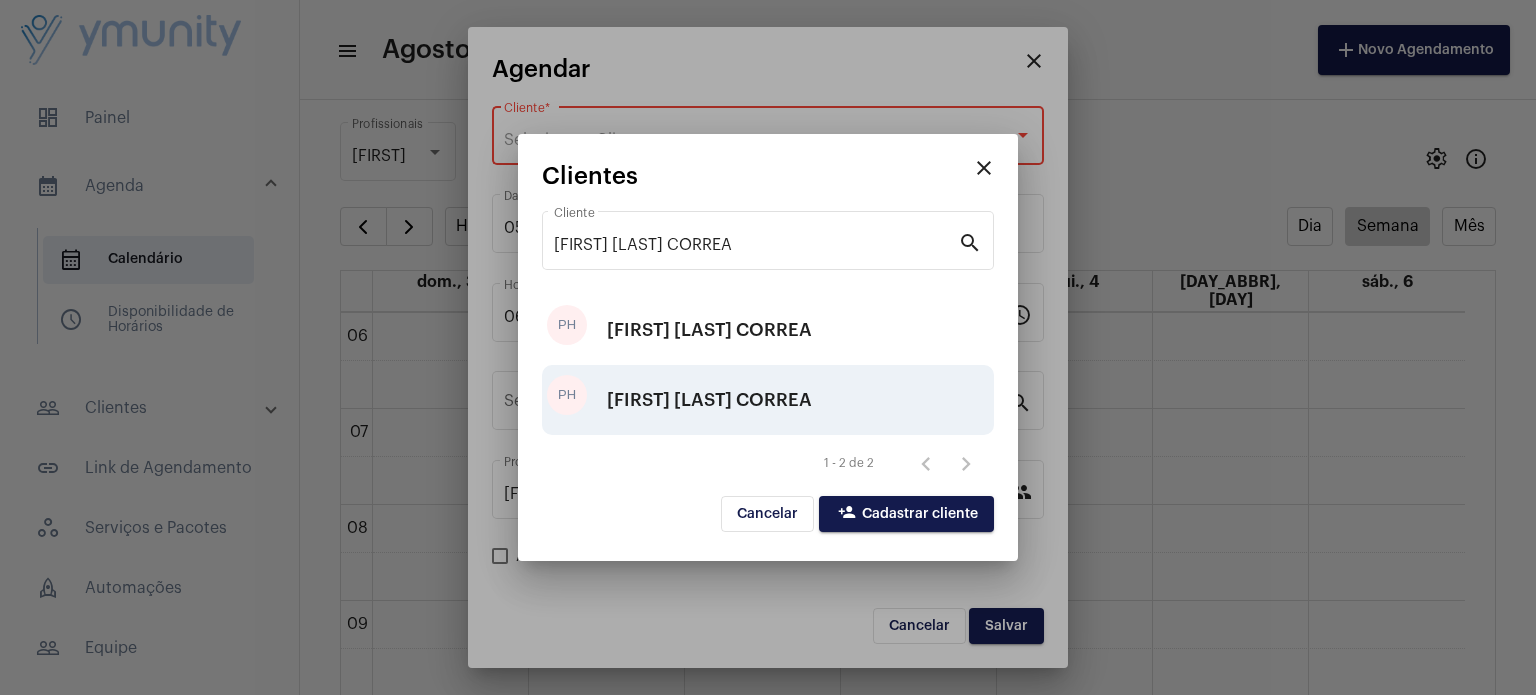 click on "[FIRST] [LAST] CORREA" at bounding box center [709, 400] 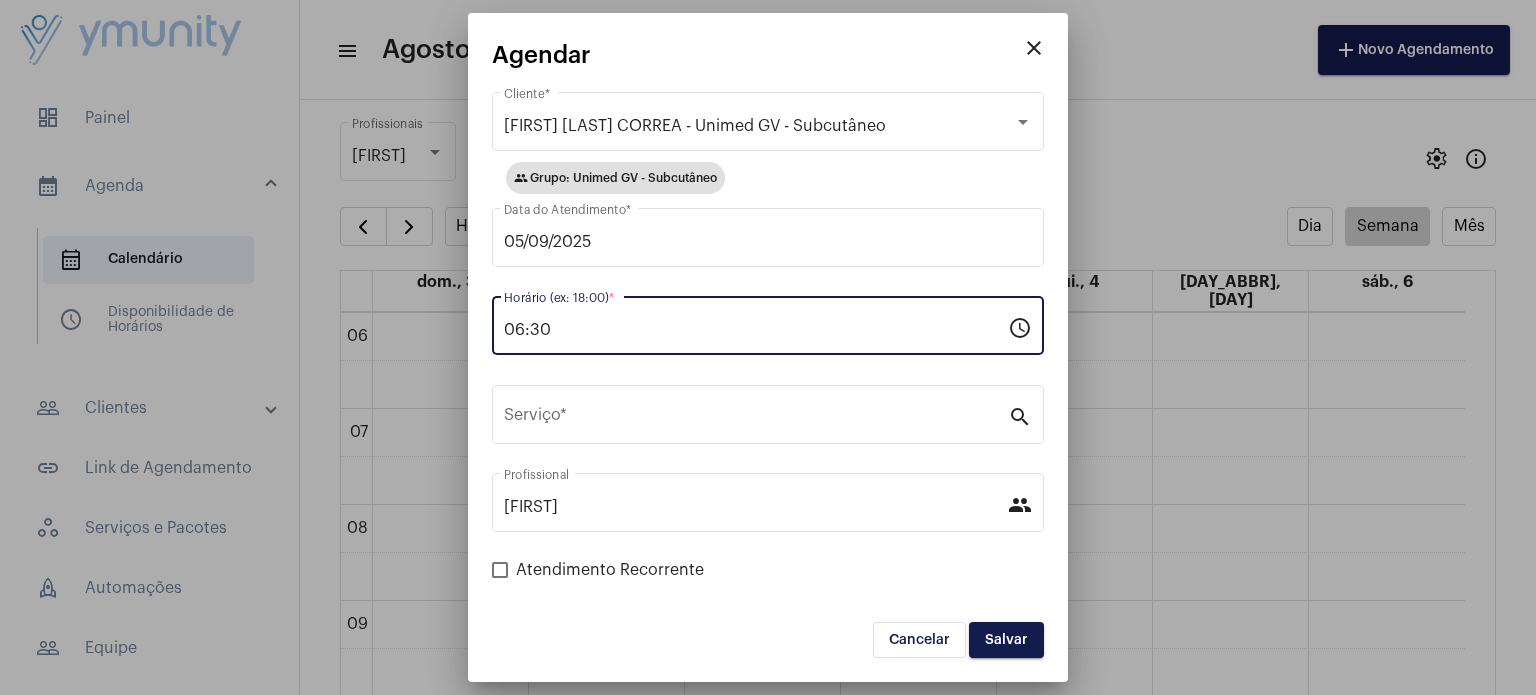 click on "06:30" at bounding box center [756, 330] 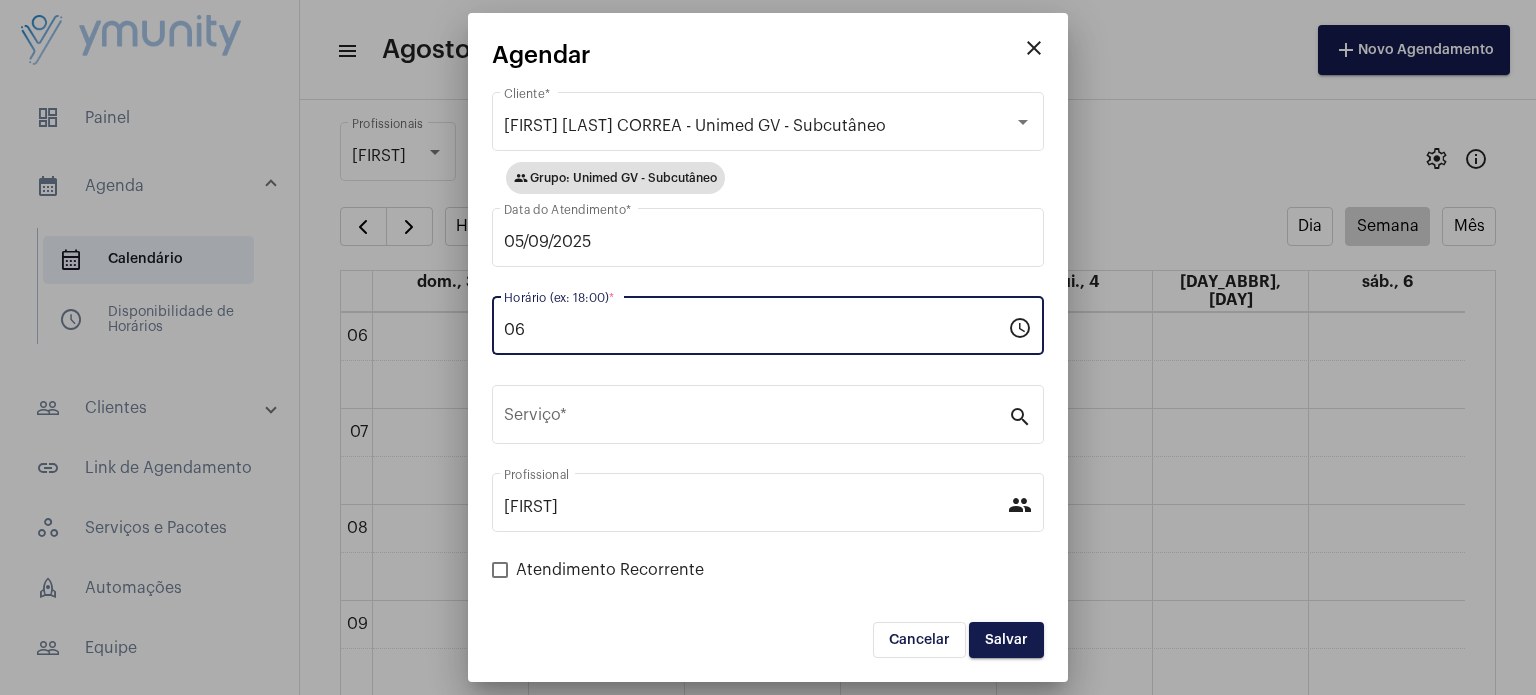 type on "0" 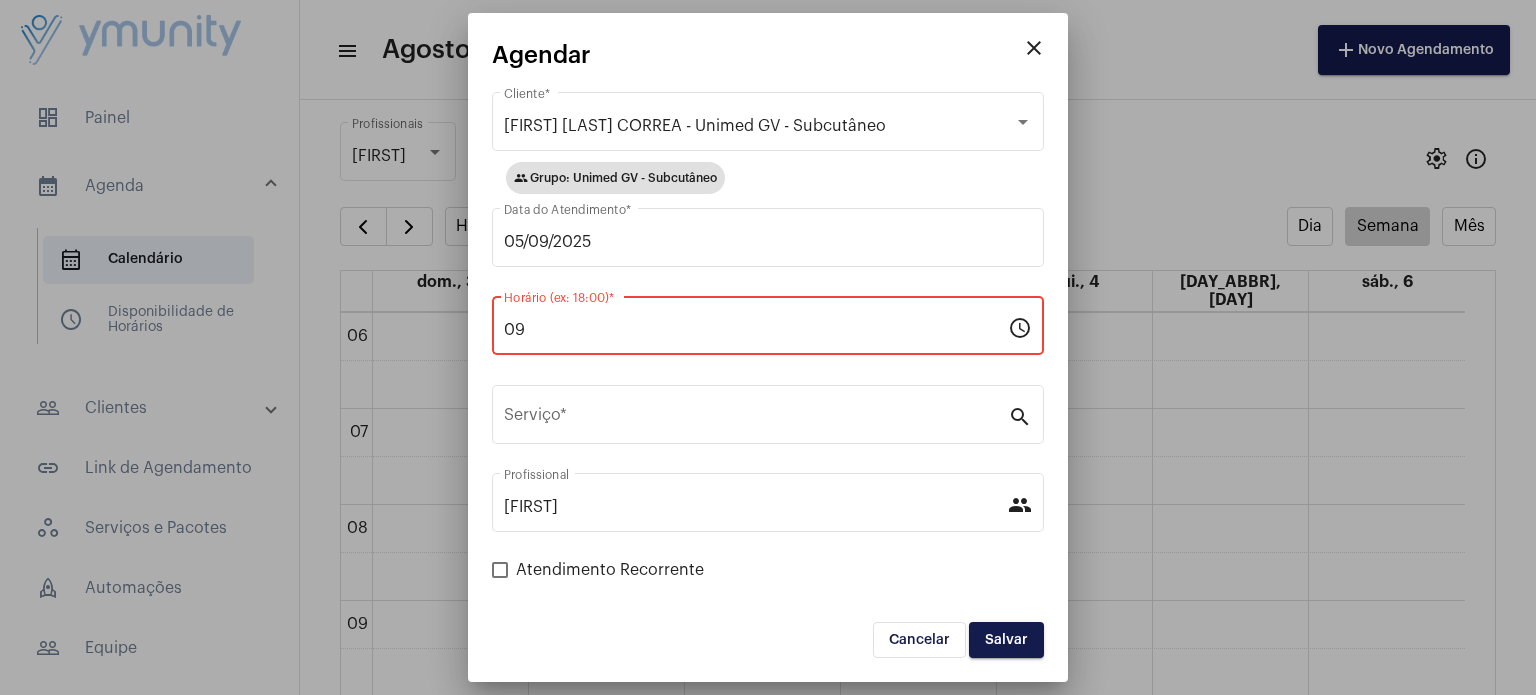 type on "0" 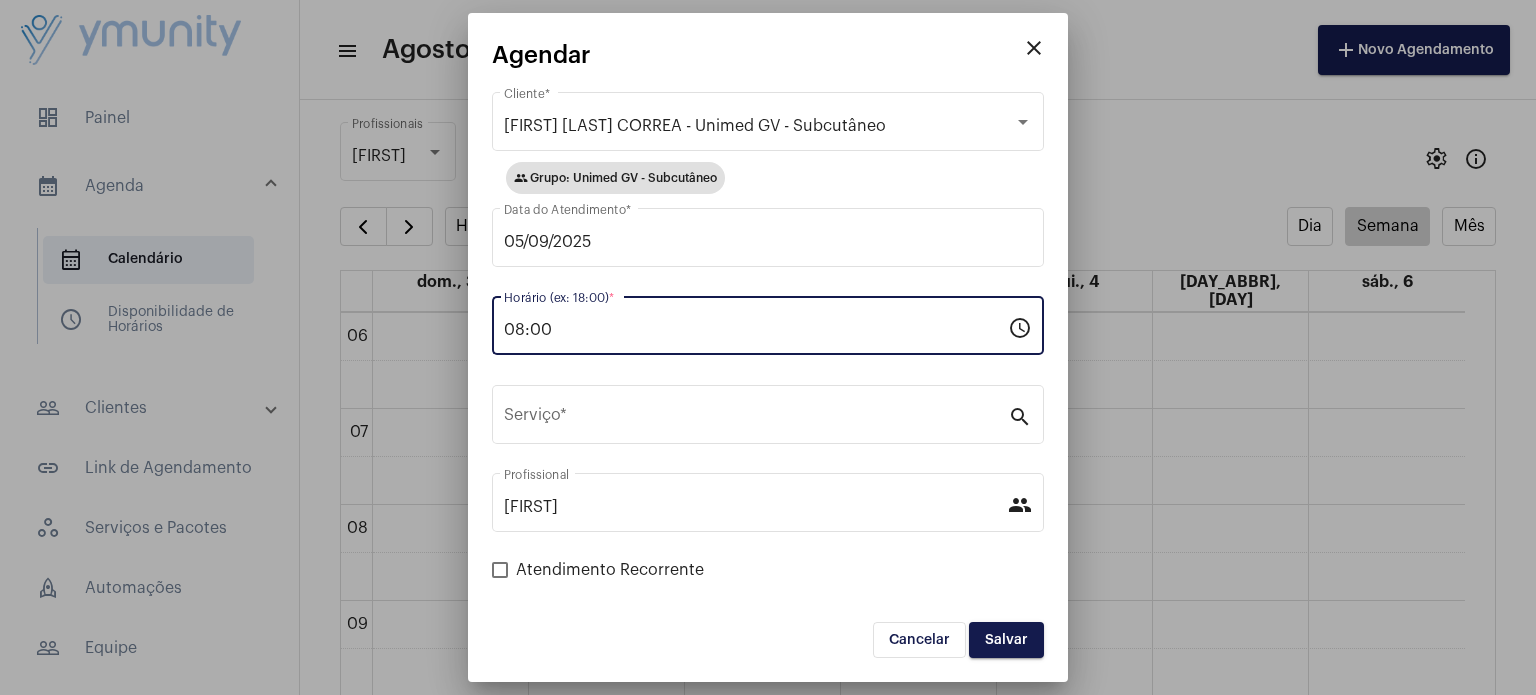 type on "08:00" 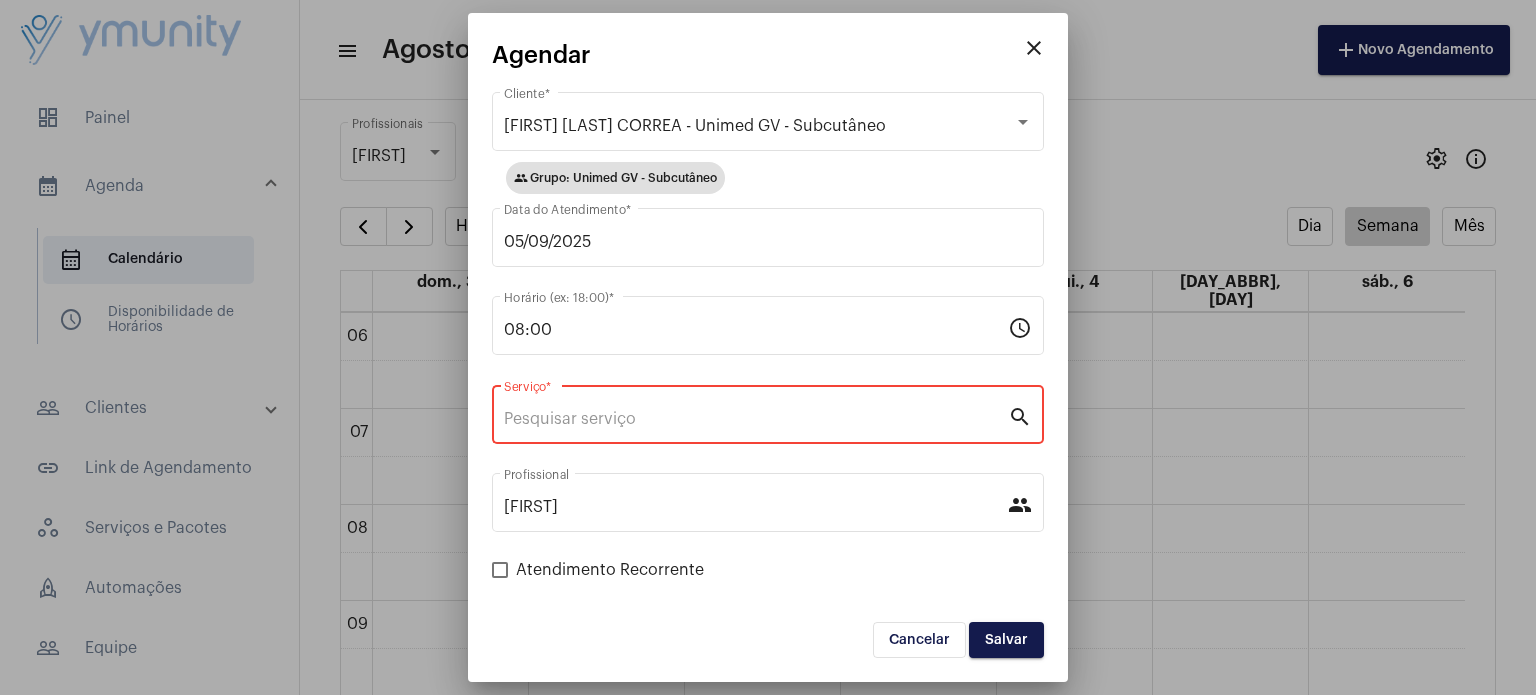 click on "Serviço  *" at bounding box center (756, 419) 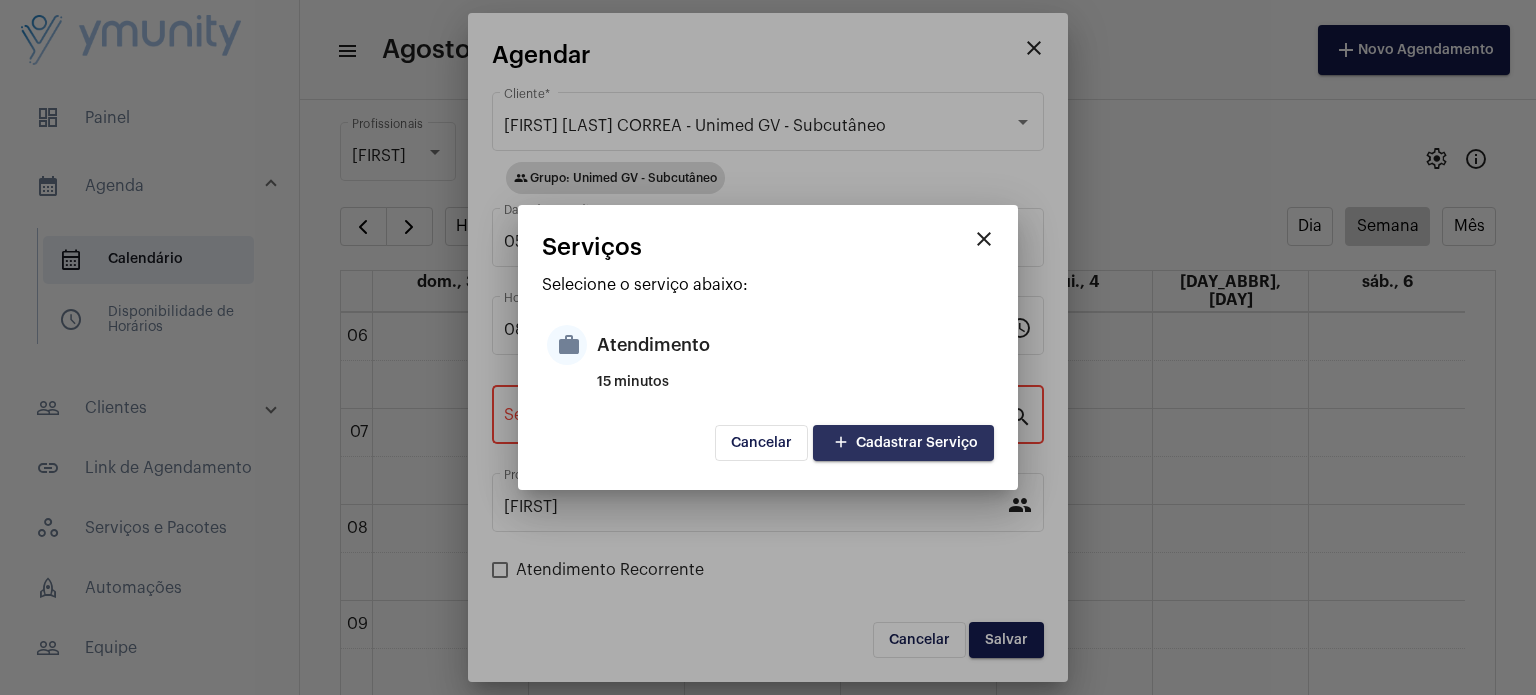 click on "add Cadastrar Serviço" at bounding box center (903, 443) 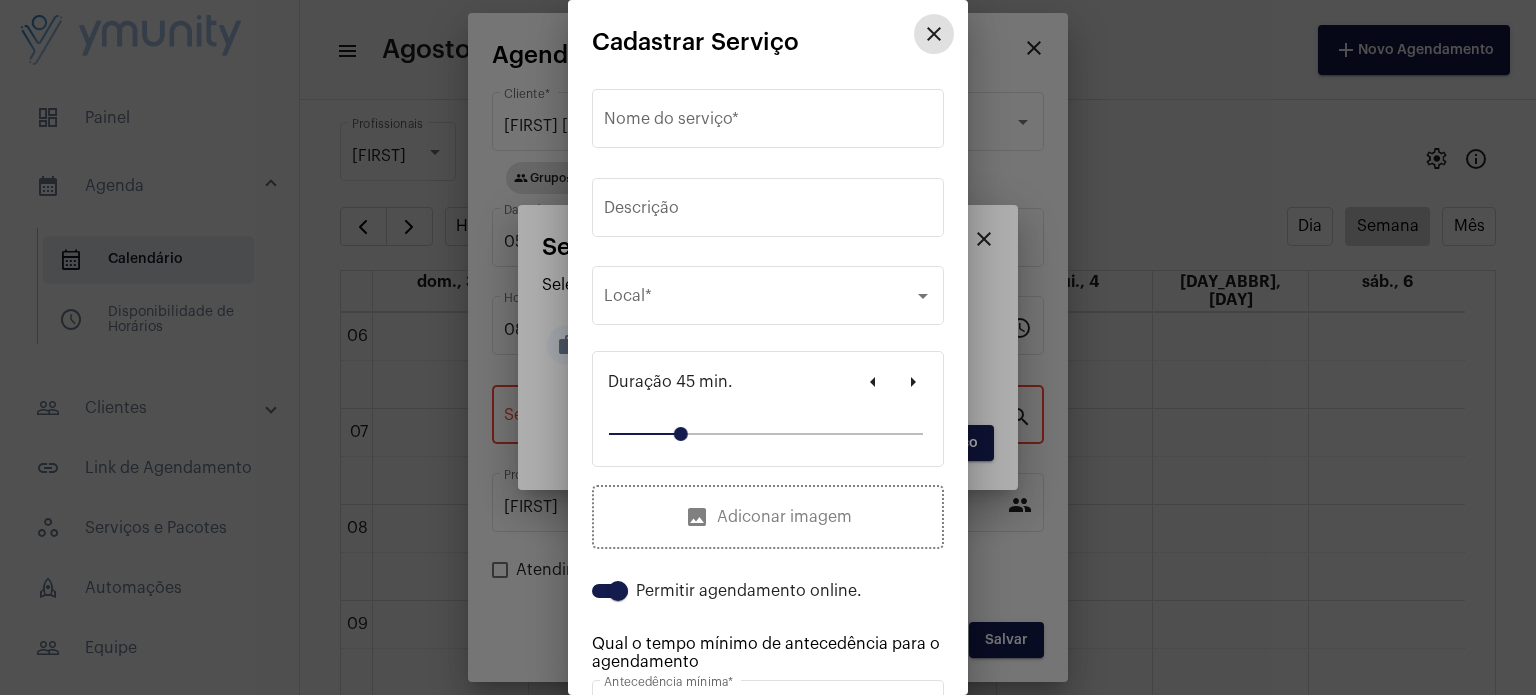 click on "close" at bounding box center [934, 34] 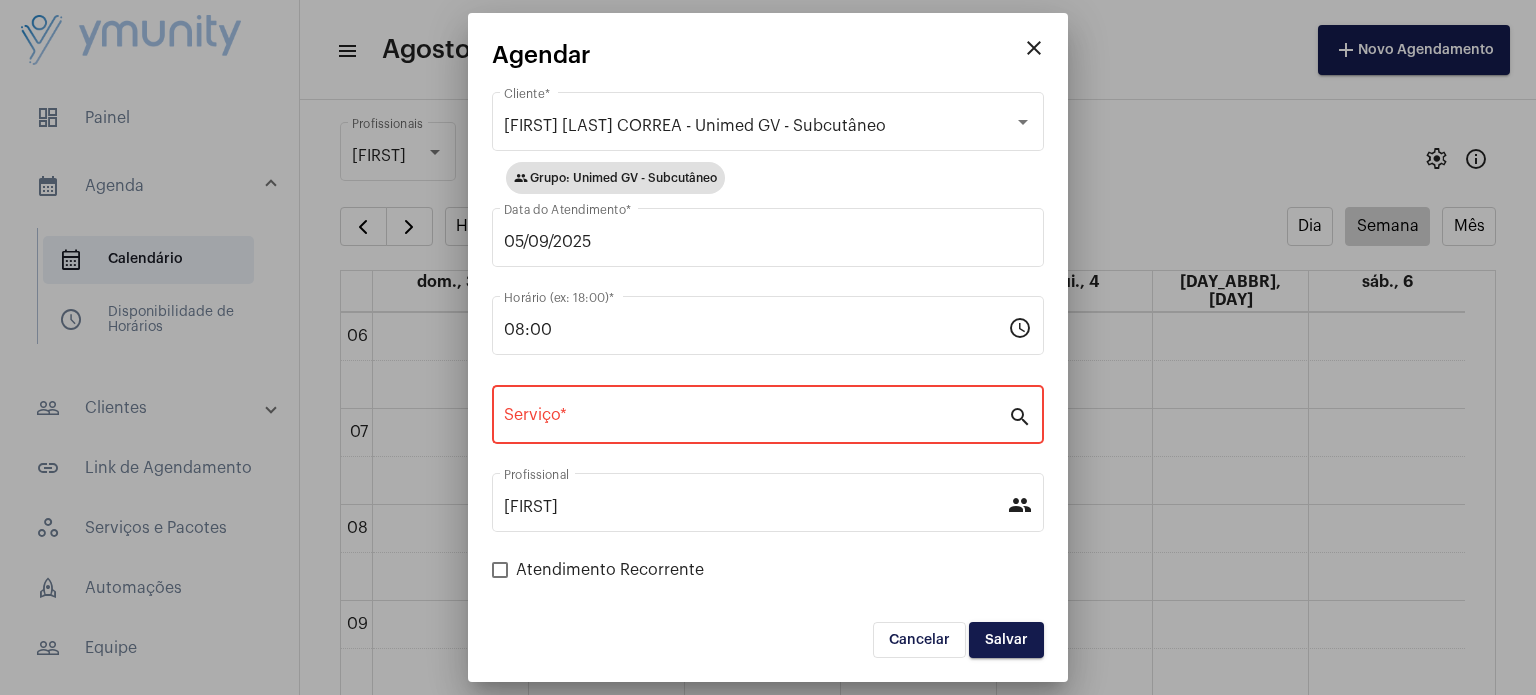click on "Serviço  *" at bounding box center [756, 412] 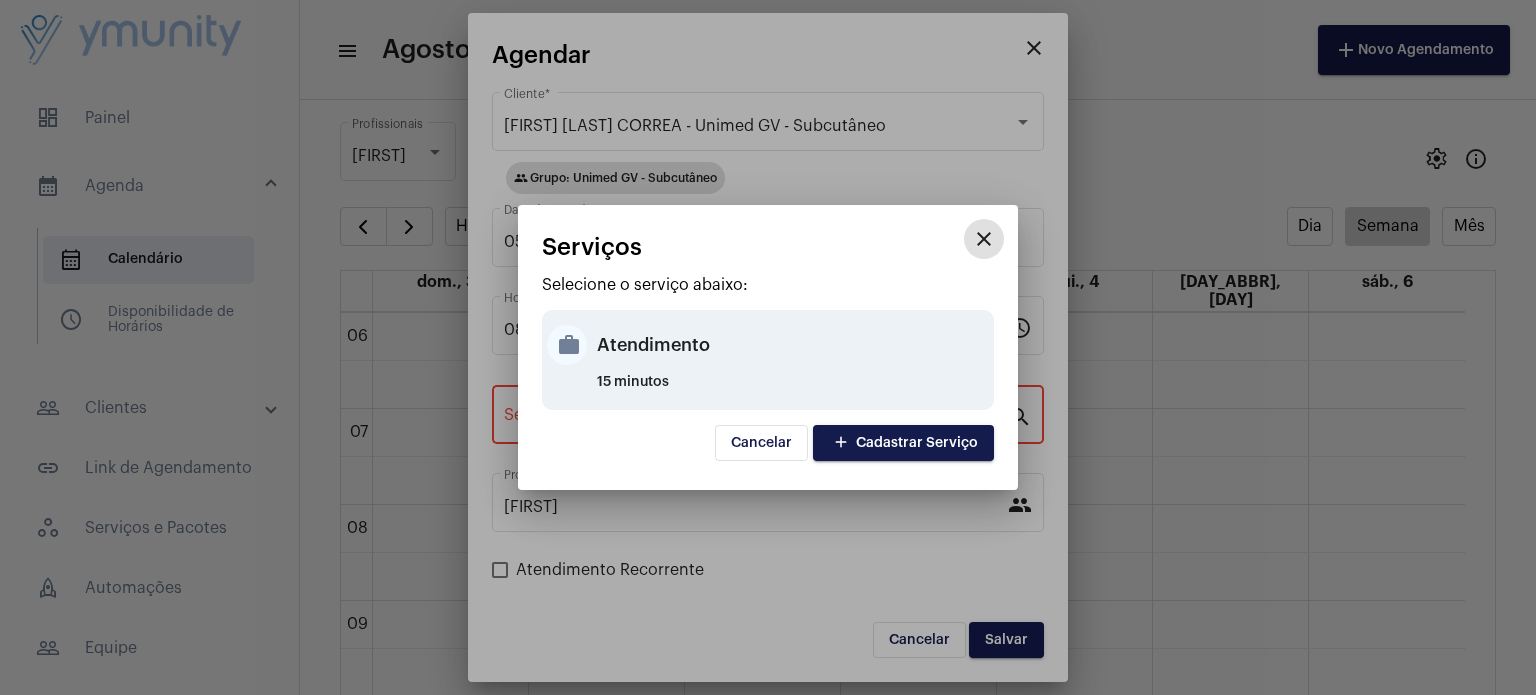 click on "Atendimento" at bounding box center [793, 345] 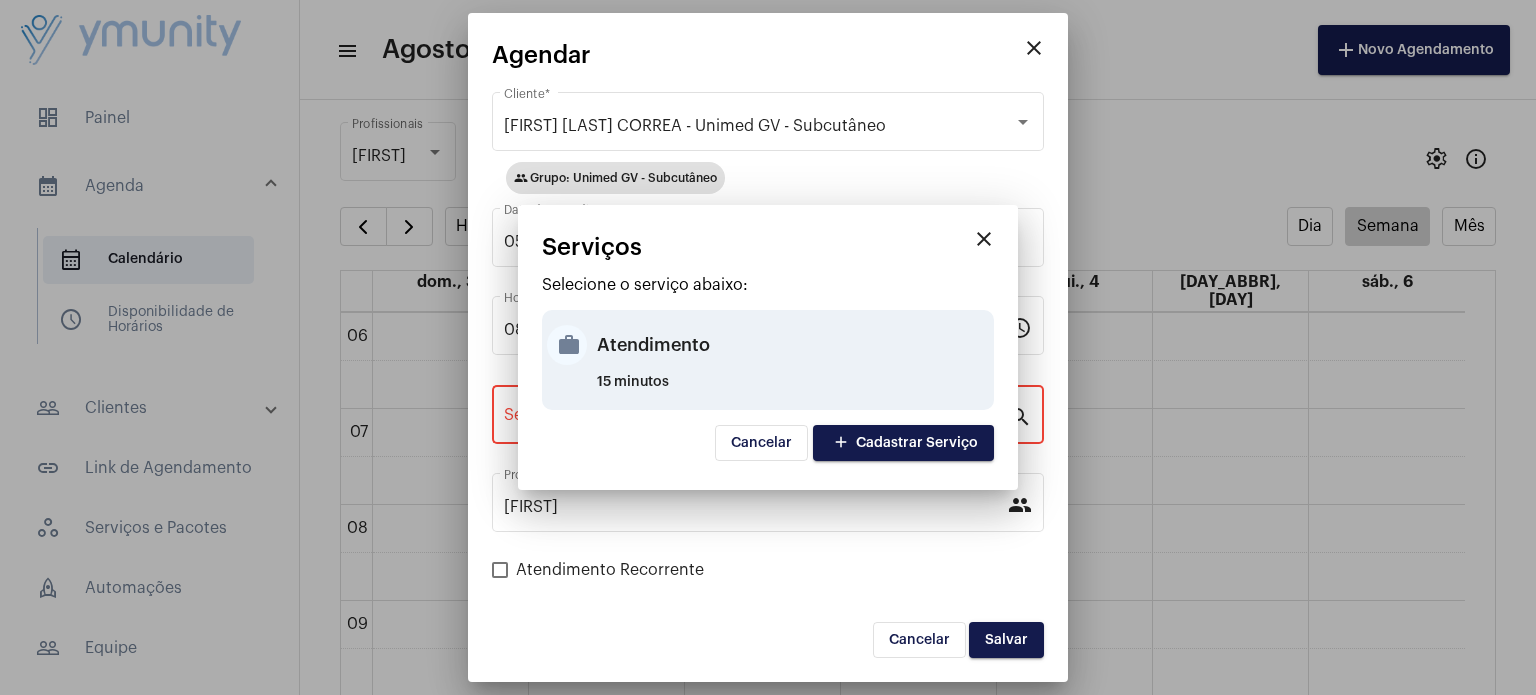 type on "Atendimento" 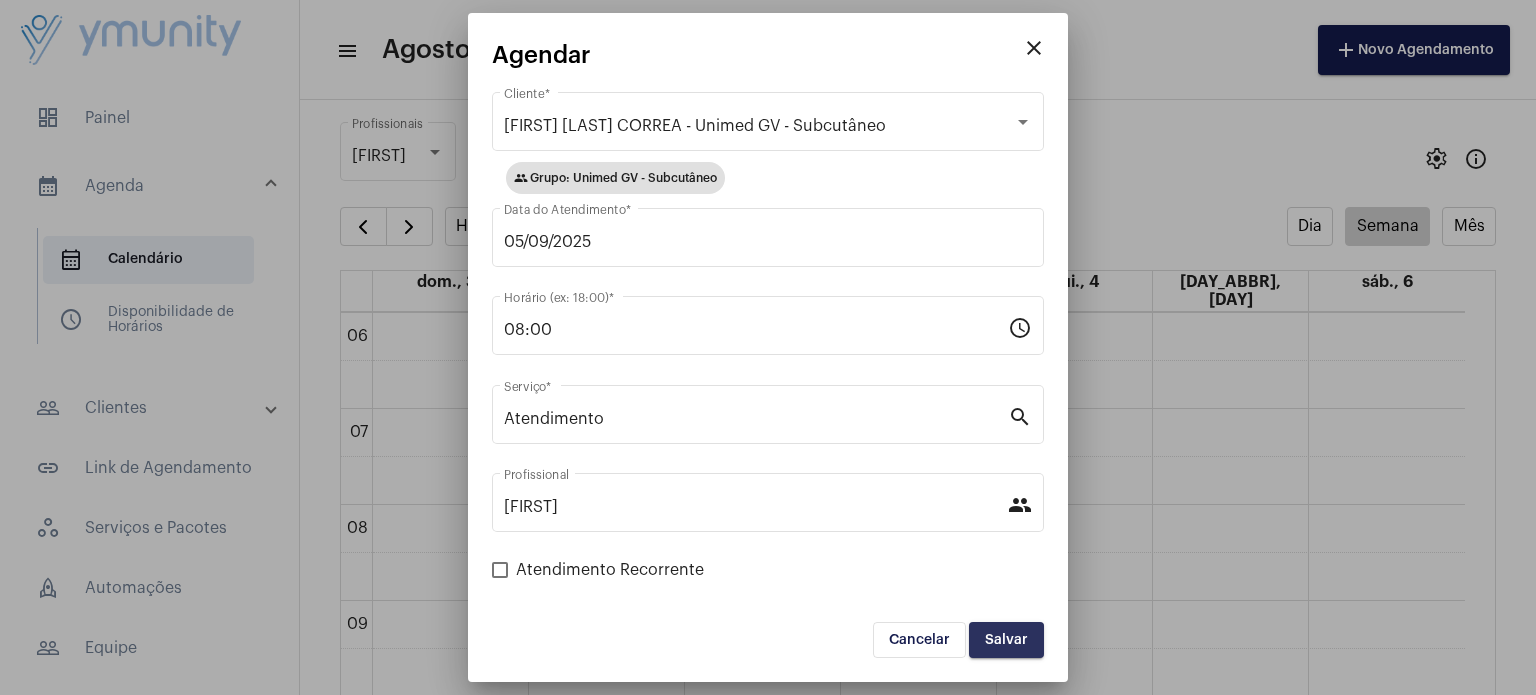 click on "Salvar" at bounding box center (1006, 640) 